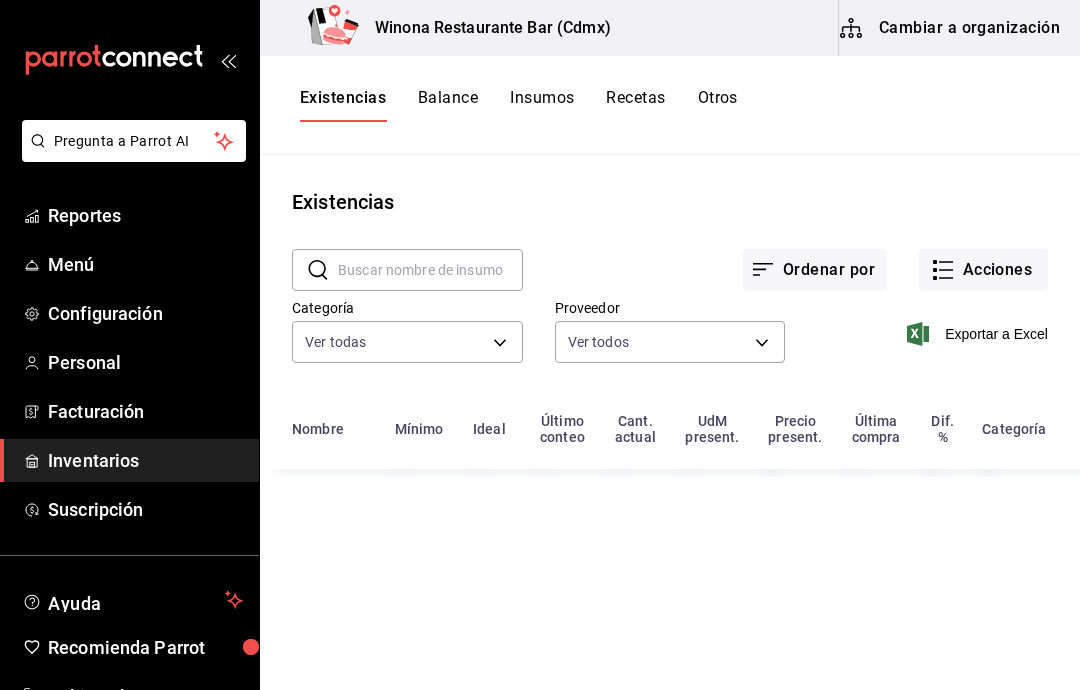 scroll, scrollTop: 0, scrollLeft: 0, axis: both 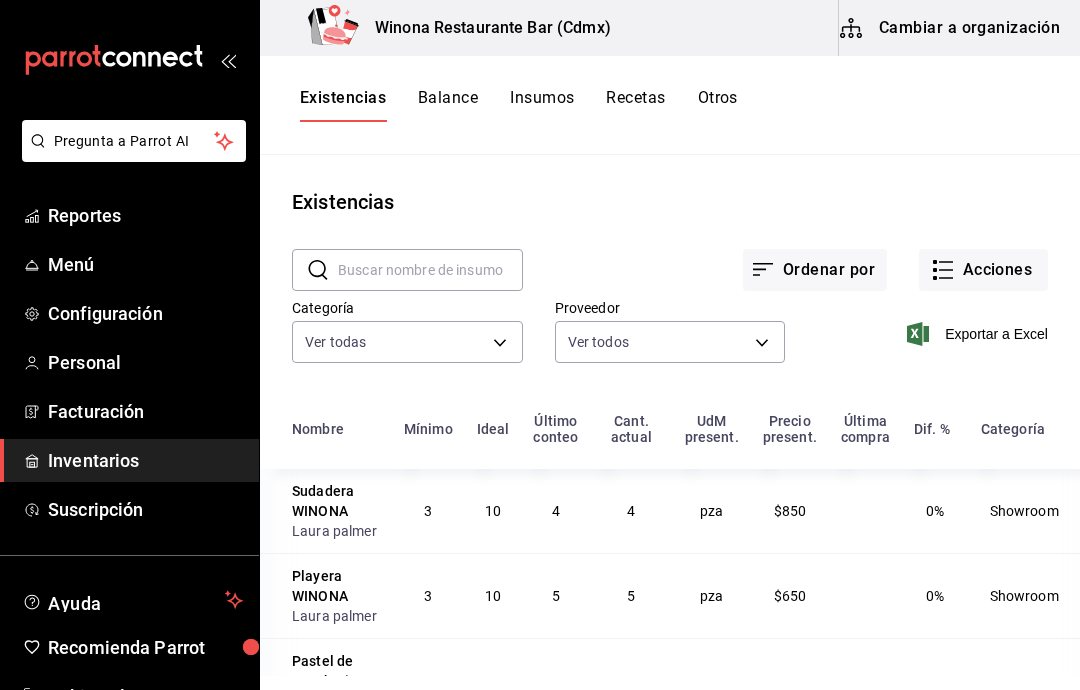 click on "Acciones" at bounding box center (983, 270) 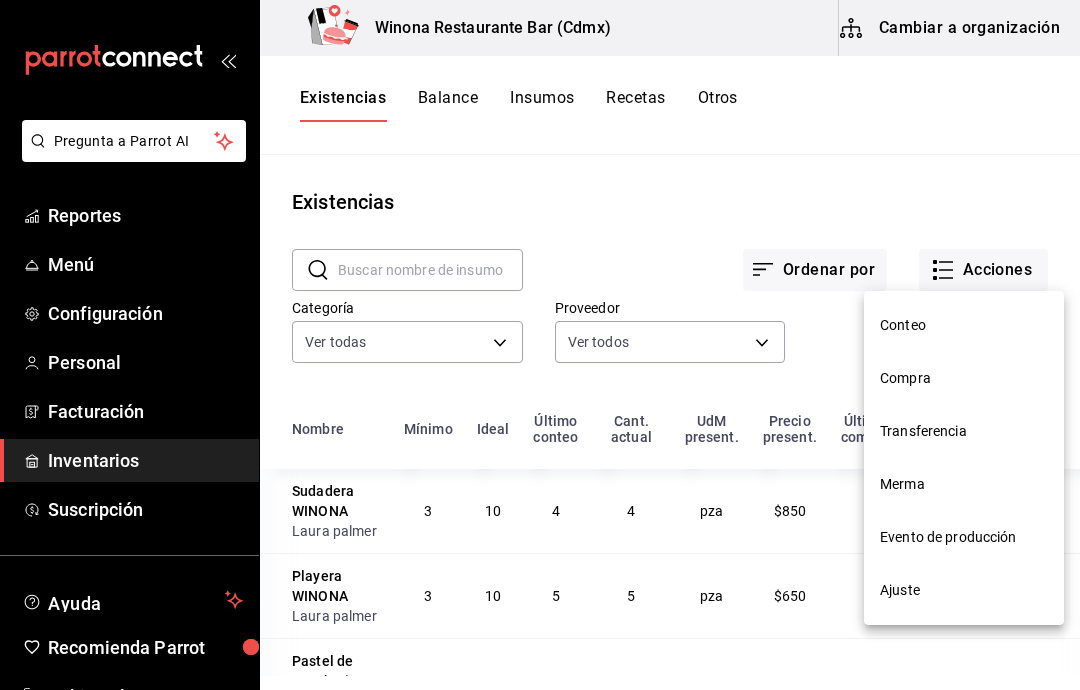 click on "Compra" at bounding box center (964, 378) 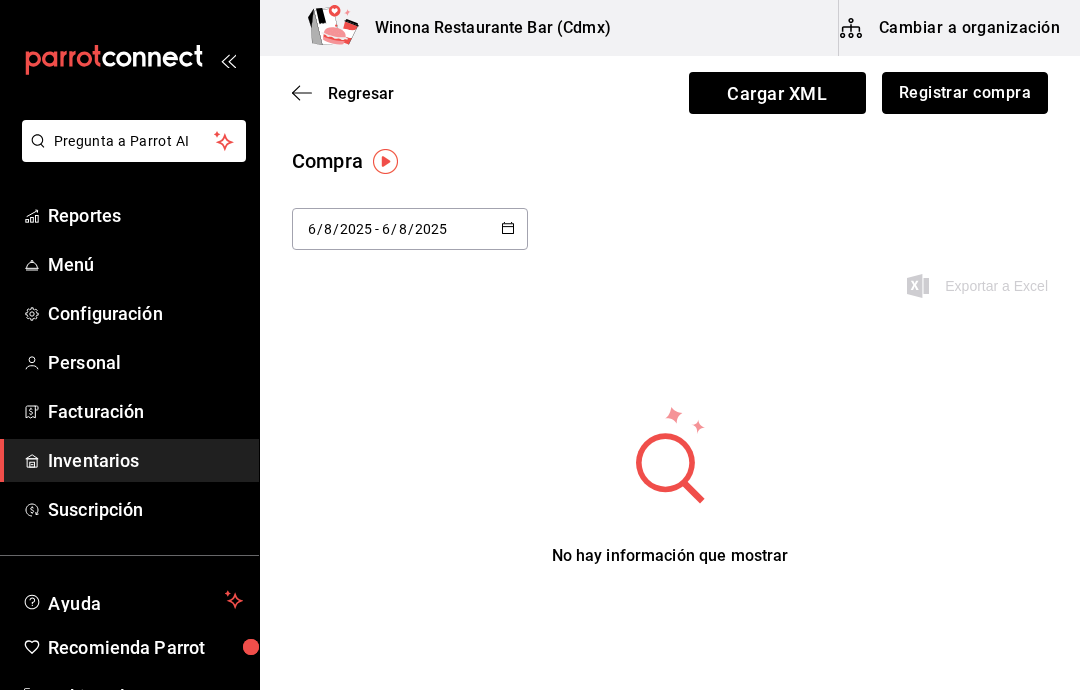 click on "Registrar compra" at bounding box center (965, 93) 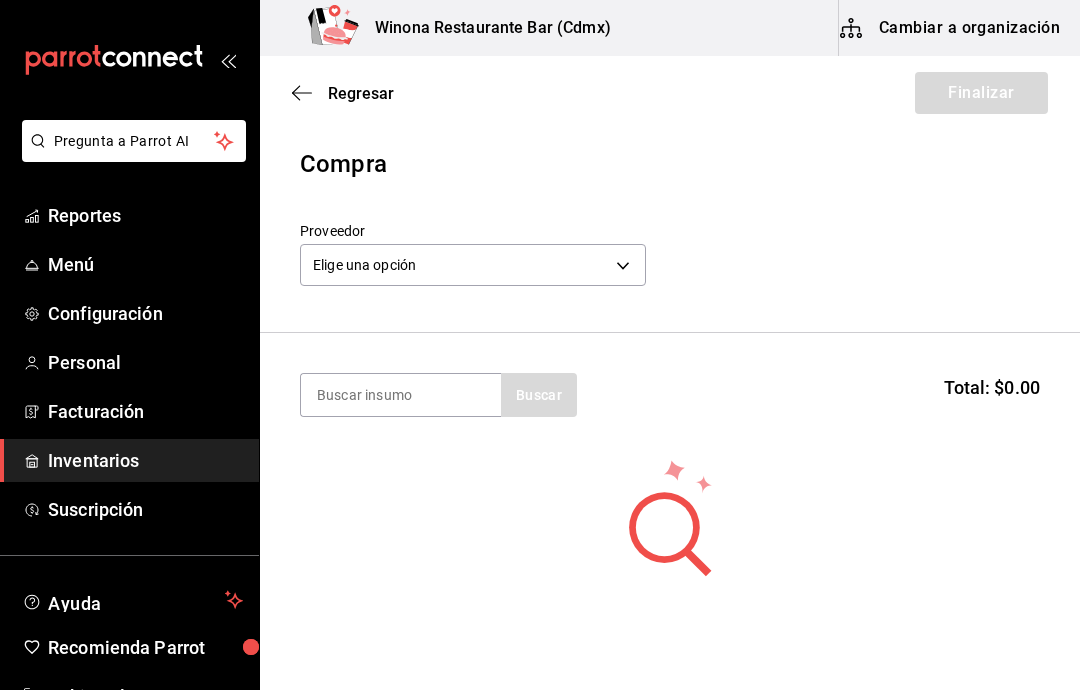 click on "Pregunta a Parrot AI Reportes   Menú   Configuración   Personal   Facturación   Inventarios   Suscripción   Ayuda Recomienda Parrot   [FIRST] [LAST]   Sugerir nueva función   Winona Restaurante Bar ([CITY]) Cambiar a organización Regresar Finalizar Compra Proveedor Elige una opción default Buscar Total: $0.00 No hay insumos a mostrar. Busca un insumo para agregarlo a la lista GANA 1 MES GRATIS EN TU SUSCRIPCIÓN AQUÍ ¿Recuerdas cómo empezó tu restaurante?
Hoy puedes ayudar a un colega a tener el mismo cambio que tú viviste.
Recomienda Parrot directamente desde tu Portal Administrador.
Es fácil y rápido.
🎁 Por cada restaurante que se una, ganas 1 mes gratis. Ver video tutorial Ir a video Pregunta a Parrot AI Reportes   Menú   Configuración   Personal   Facturación   Inventarios   Suscripción   Ayuda Recomienda Parrot   [FIRST] [LAST]   Editar Eliminar Visitar centro de ayuda ([PHONE]) soporte@parrotsoftware.io Visitar centro de ayuda ([PHONE])" at bounding box center [540, 288] 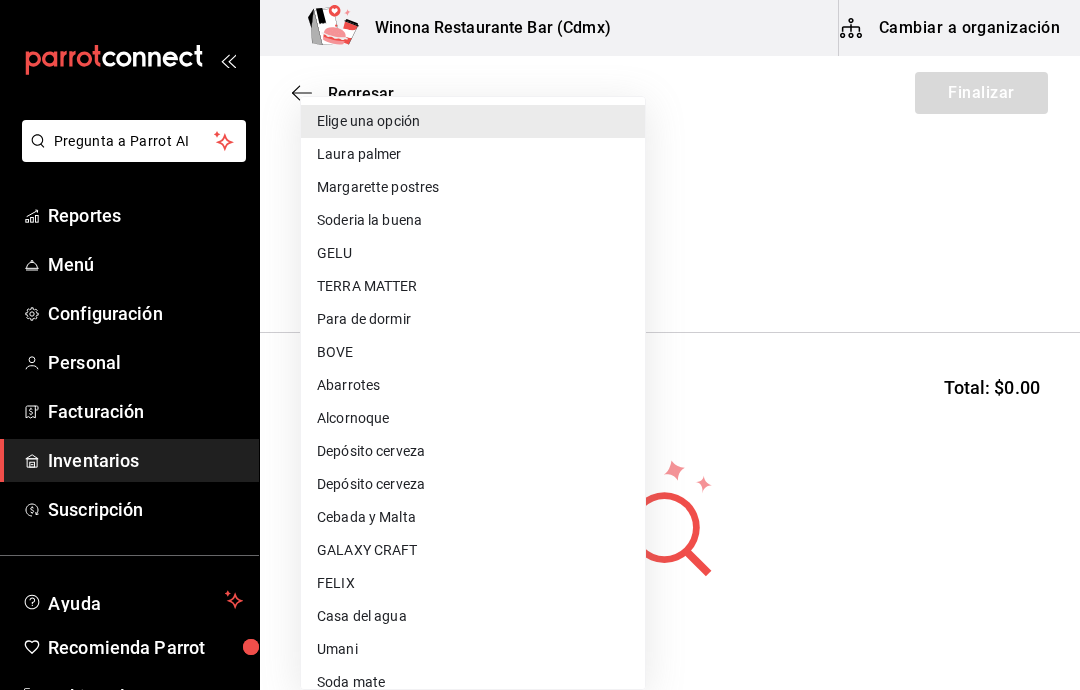 click on "FELIX" at bounding box center (473, 583) 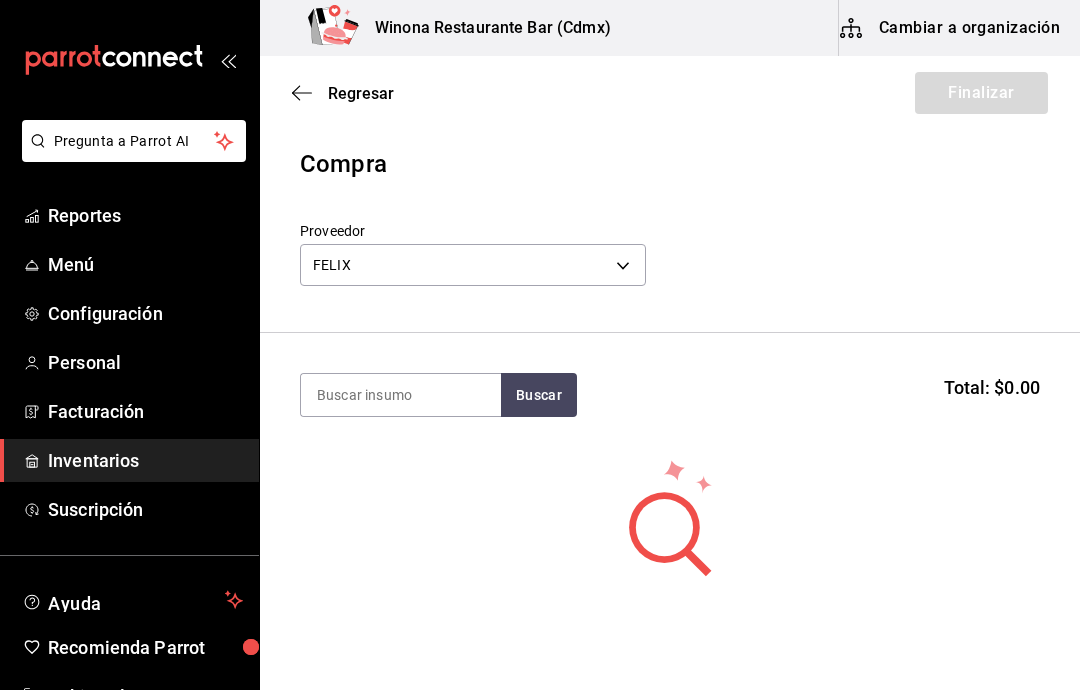 click at bounding box center [401, 395] 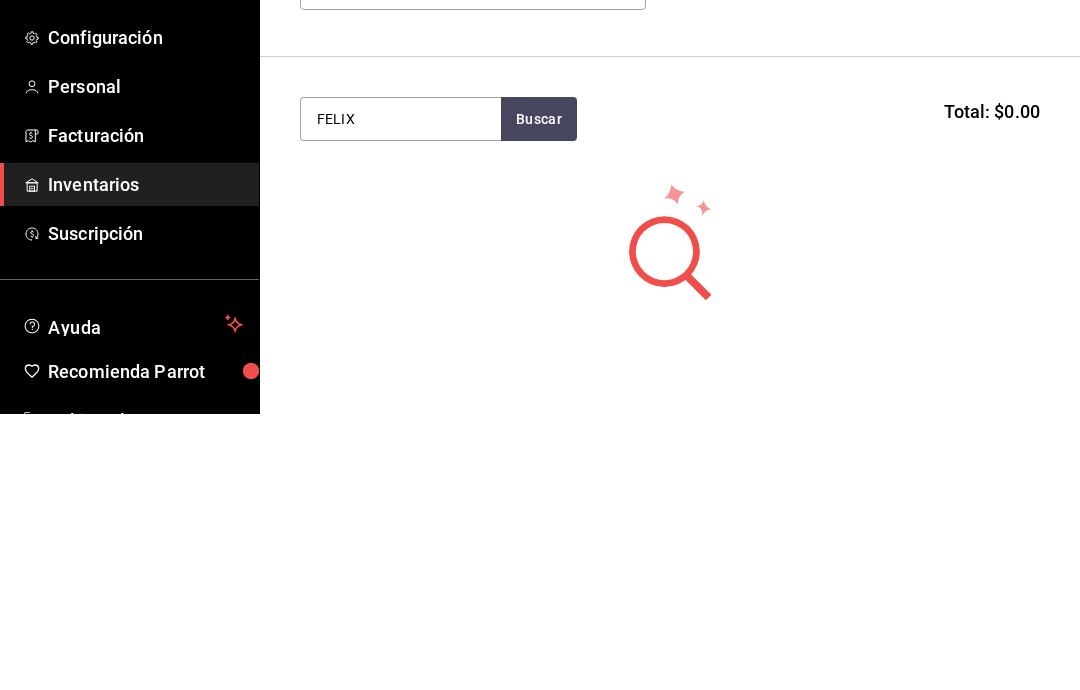 type on "FELIX" 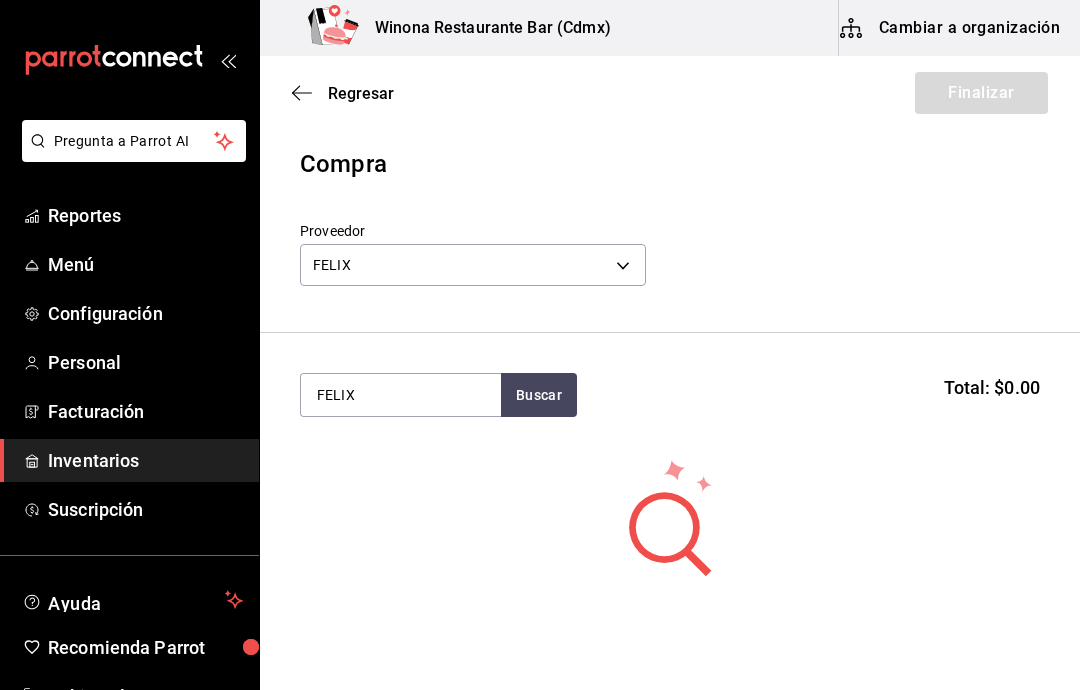 click on "FELIX" at bounding box center (401, 395) 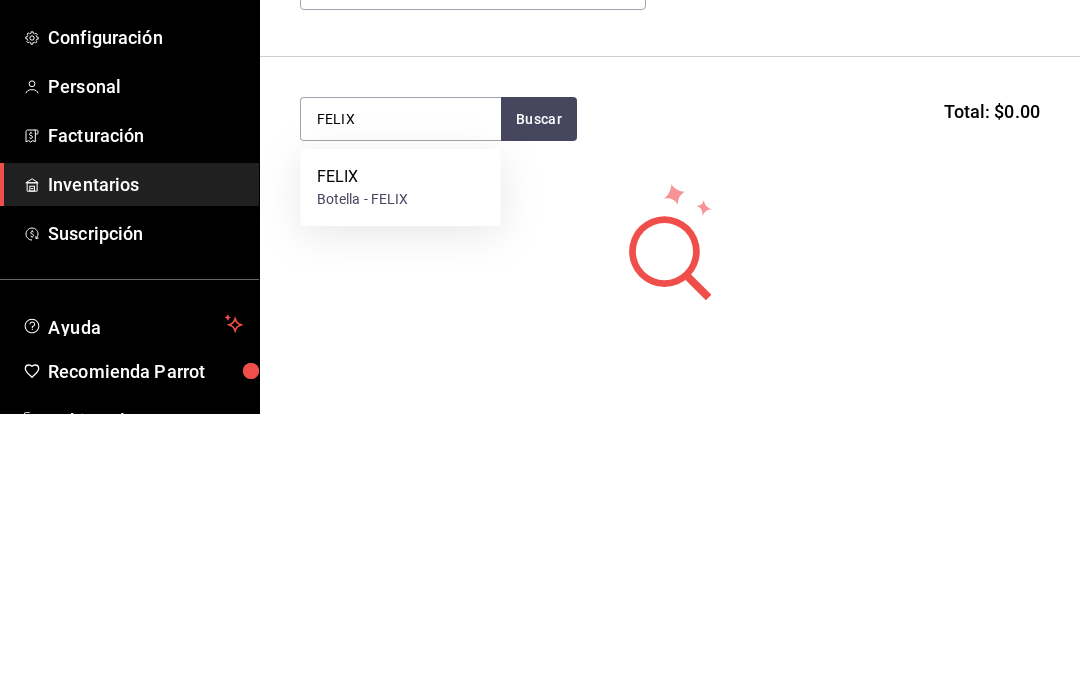 click on "FELIX  Botella  - FELIX" at bounding box center [401, 463] 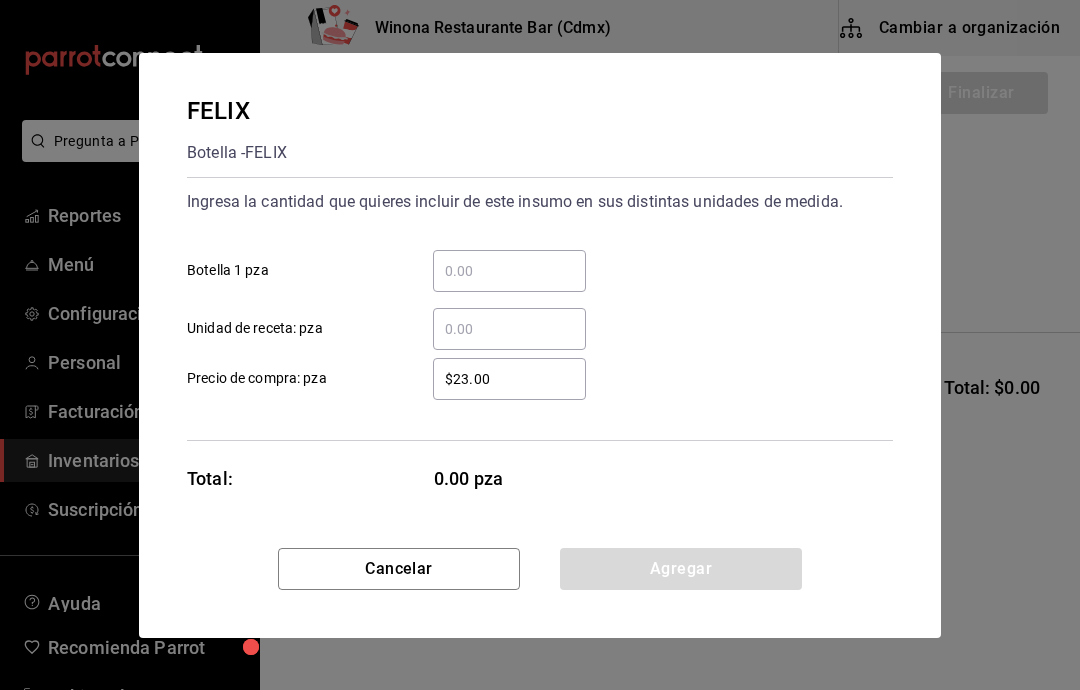 click on "​ Botella  1 pza" at bounding box center (509, 271) 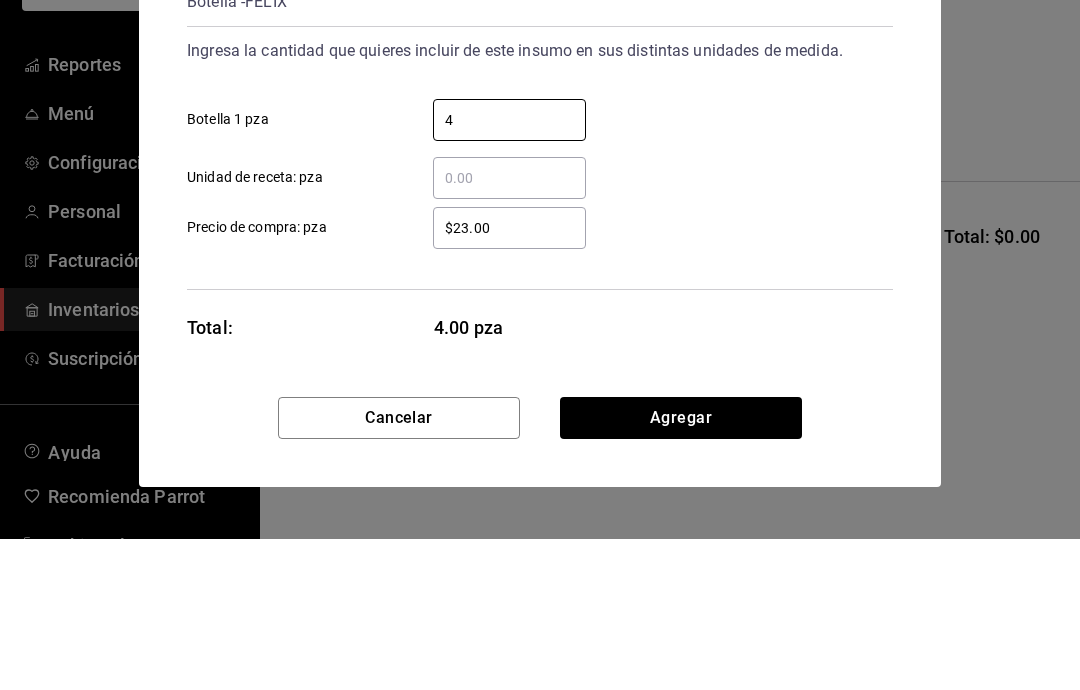 type on "48" 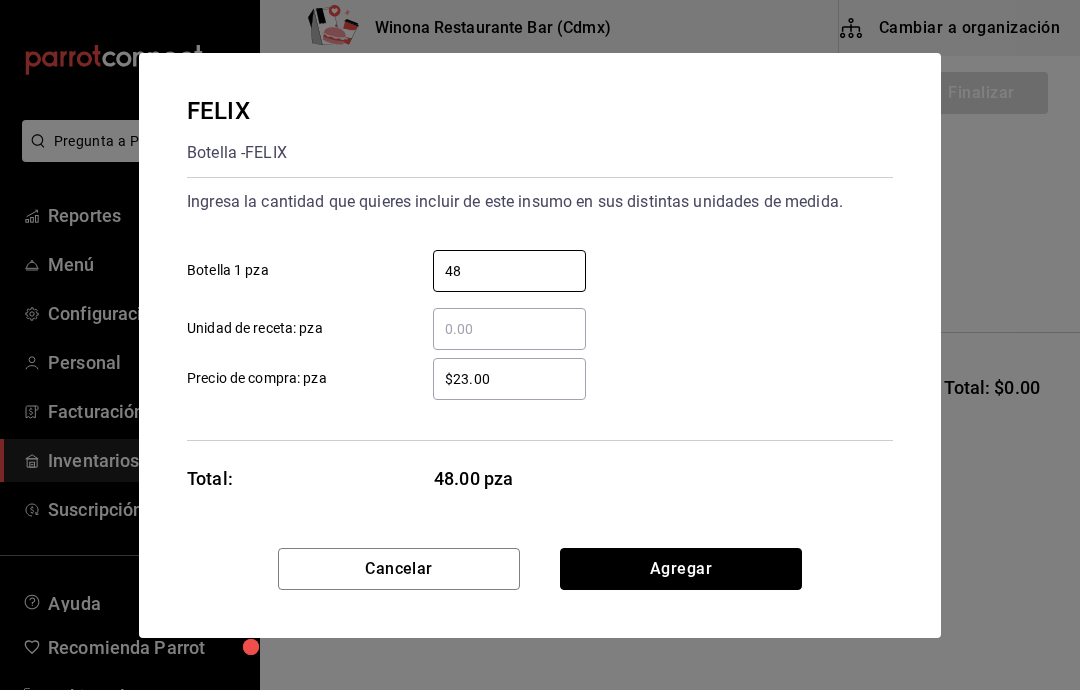 click on "Agregar" at bounding box center (681, 569) 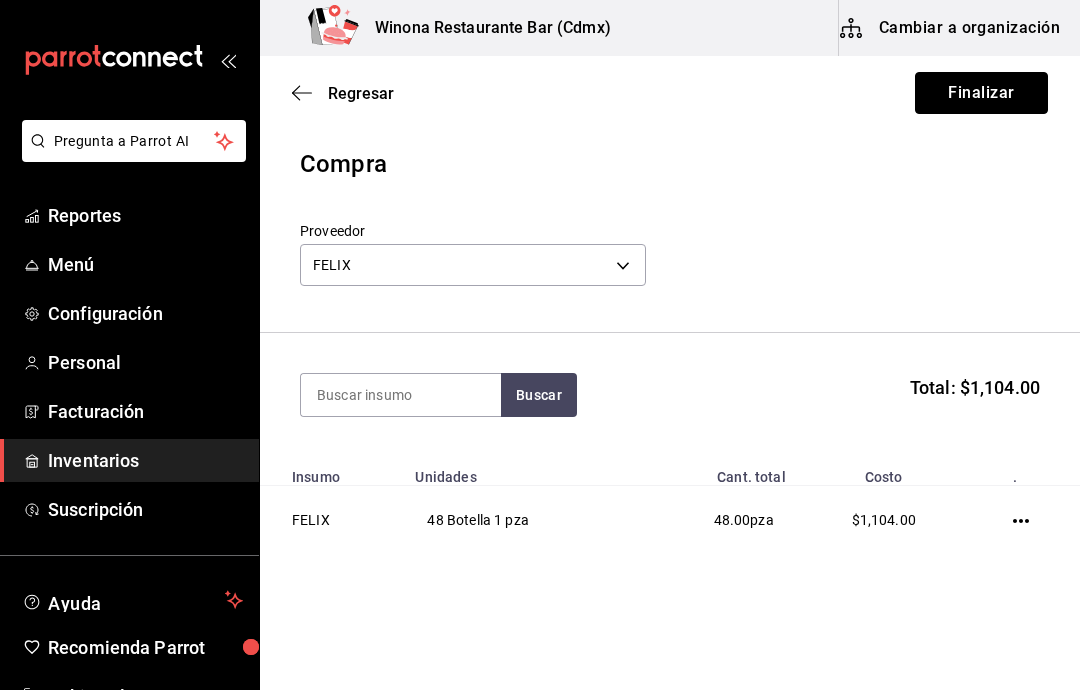 click on "Finalizar" at bounding box center [981, 93] 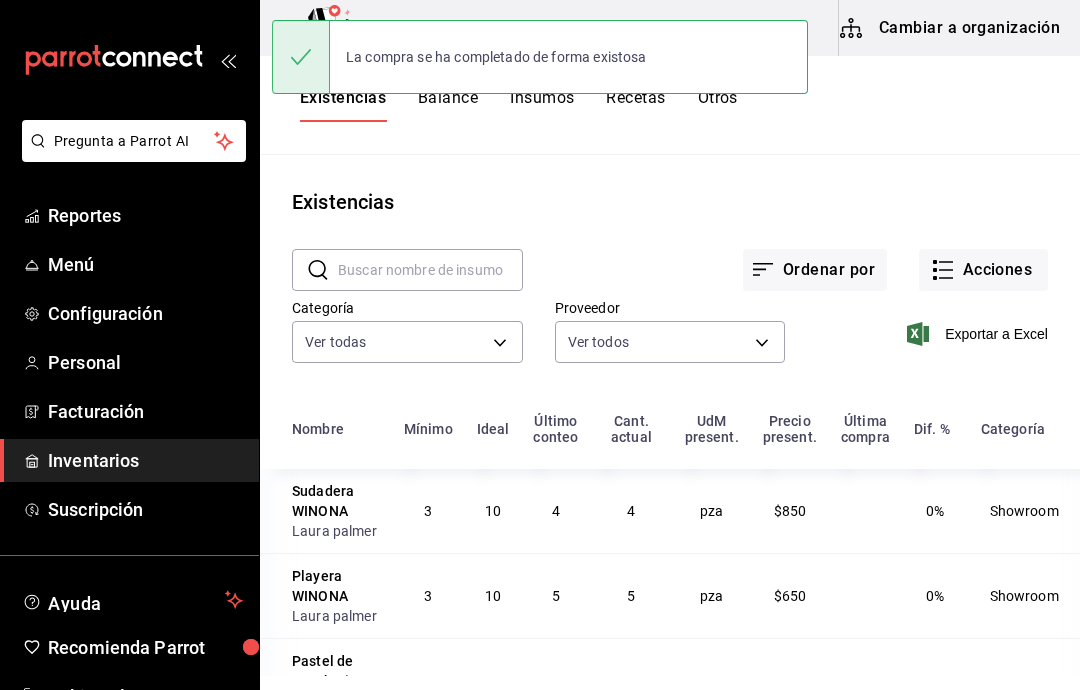 click on "Acciones" at bounding box center [983, 270] 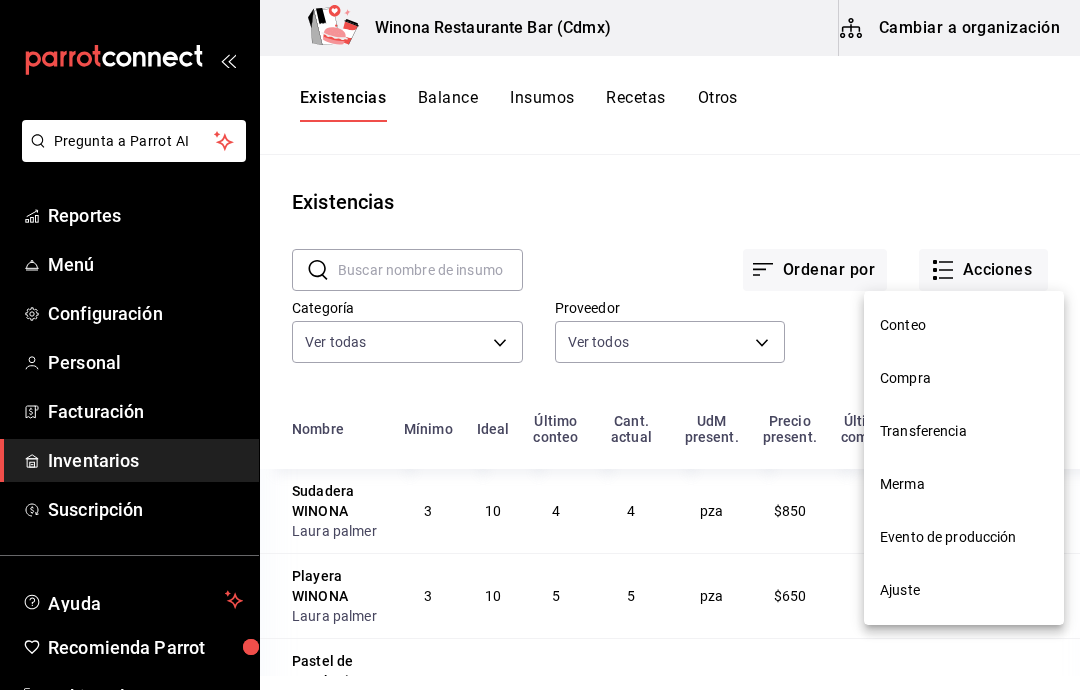 click on "Compra" at bounding box center (964, 378) 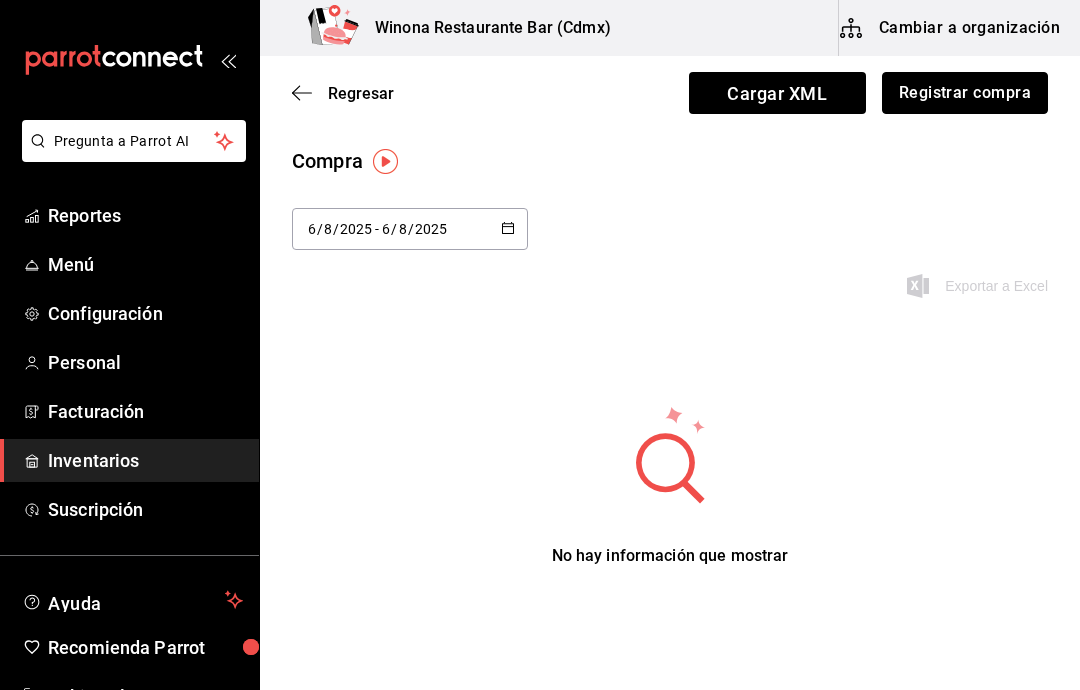 click on "Registrar compra" at bounding box center (965, 93) 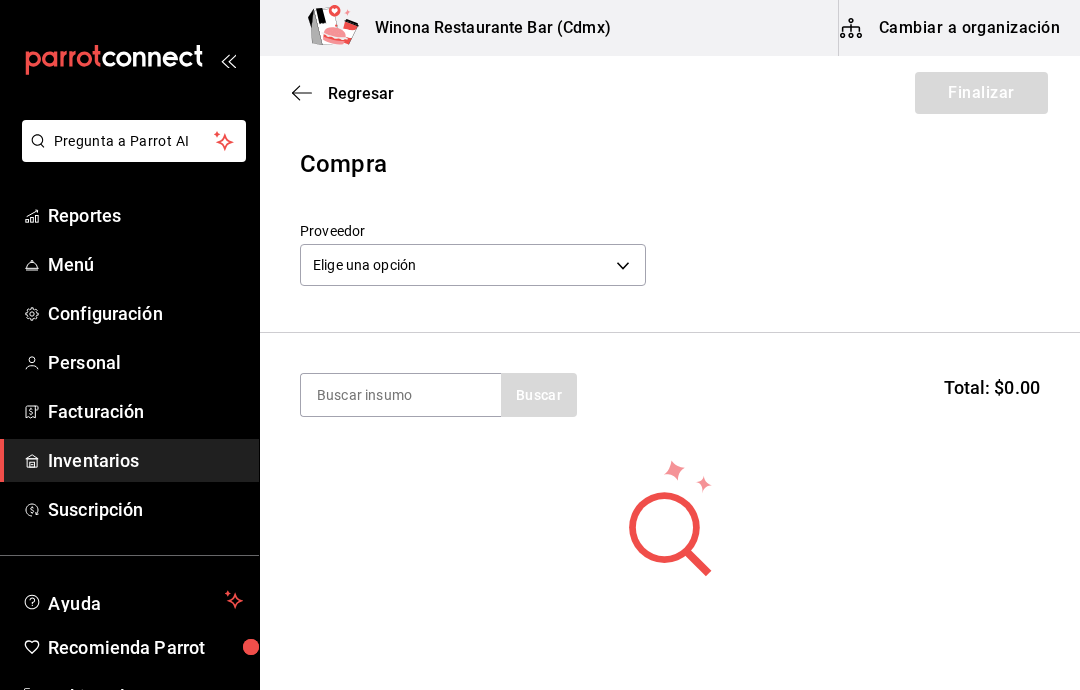 click on "Pregunta a Parrot AI Reportes   Menú   Configuración   Personal   Facturación   Inventarios   Suscripción   Ayuda Recomienda Parrot   [FIRST] [LAST]   Sugerir nueva función   Winona Restaurante Bar ([CITY]) Cambiar a organización Regresar Finalizar Compra Proveedor Elige una opción default Buscar Total: $0.00 No hay insumos a mostrar. Busca un insumo para agregarlo a la lista GANA 1 MES GRATIS EN TU SUSCRIPCIÓN AQUÍ ¿Recuerdas cómo empezó tu restaurante?
Hoy puedes ayudar a un colega a tener el mismo cambio que tú viviste.
Recomienda Parrot directamente desde tu Portal Administrador.
Es fácil y rápido.
🎁 Por cada restaurante que se una, ganas 1 mes gratis. Ver video tutorial Ir a video Pregunta a Parrot AI Reportes   Menú   Configuración   Personal   Facturación   Inventarios   Suscripción   Ayuda Recomienda Parrot   [FIRST] [LAST]   Editar Eliminar Visitar centro de ayuda ([PHONE]) soporte@parrotsoftware.io Visitar centro de ayuda ([PHONE])" at bounding box center [540, 288] 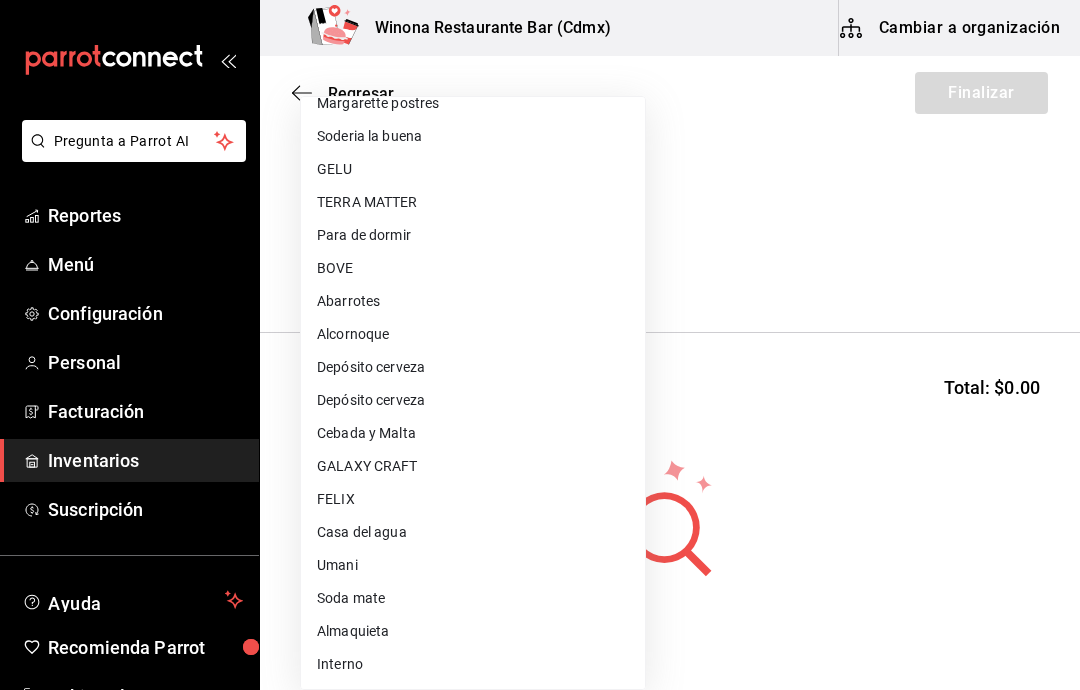 scroll, scrollTop: 84, scrollLeft: 0, axis: vertical 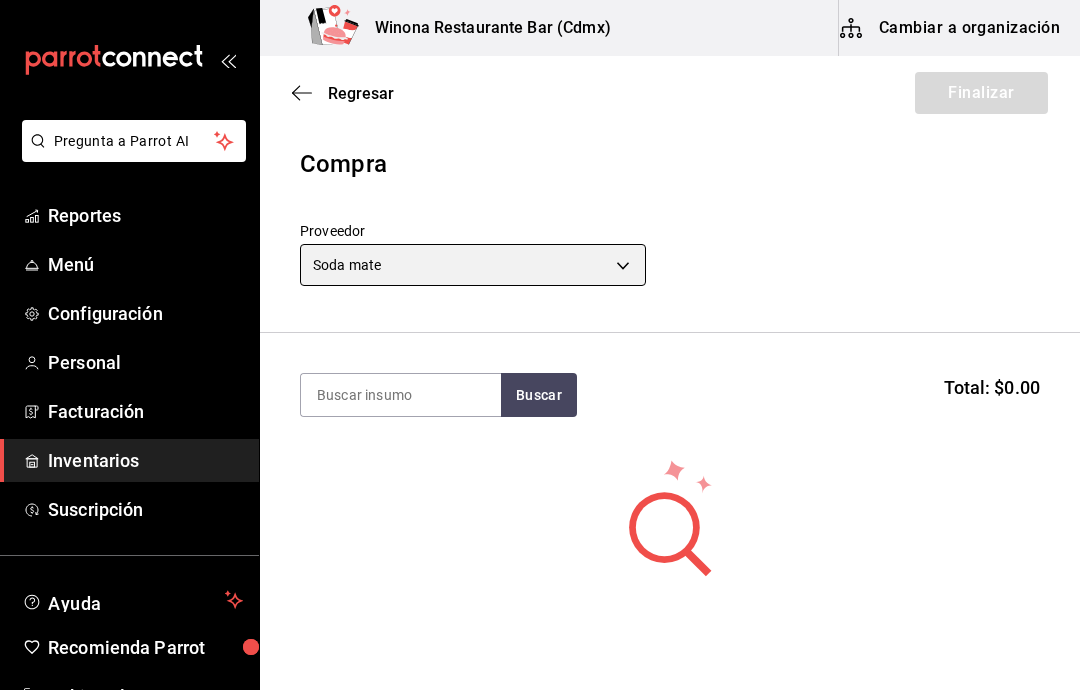 type on "374038df-d4a8-45c4-bd30-847056105a4a" 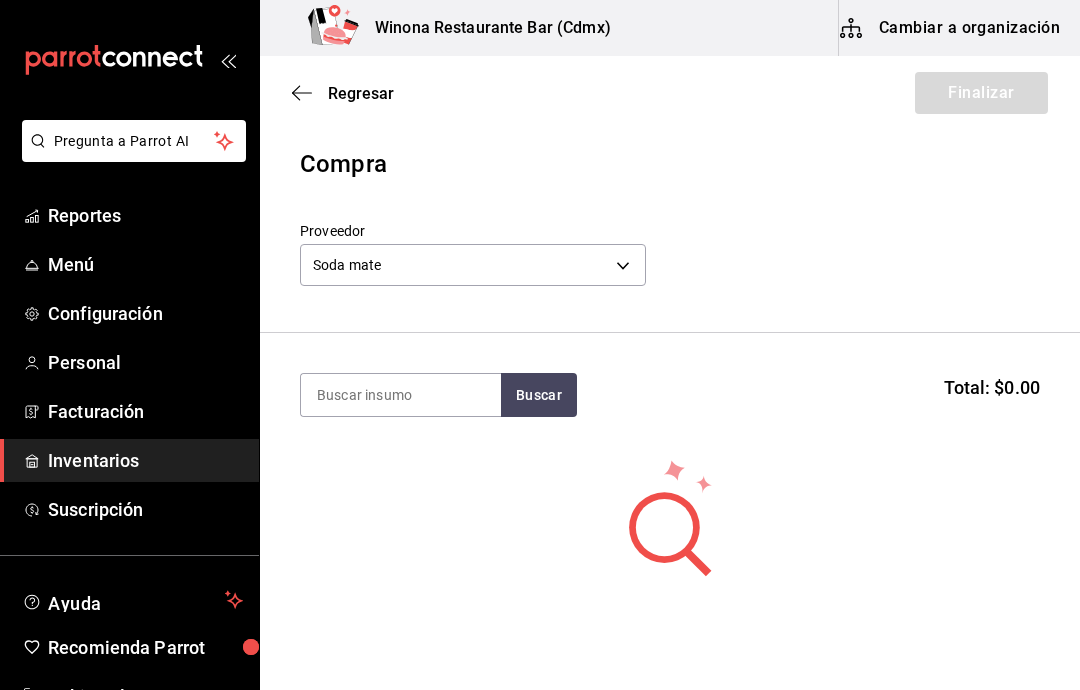 click at bounding box center (401, 395) 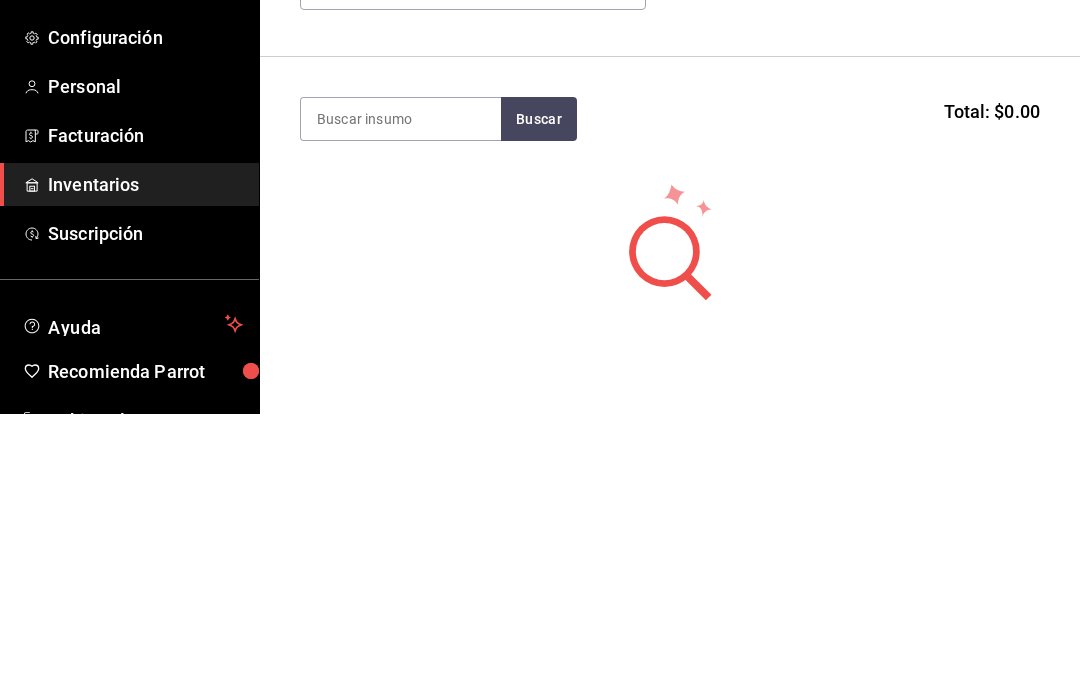 type on "D" 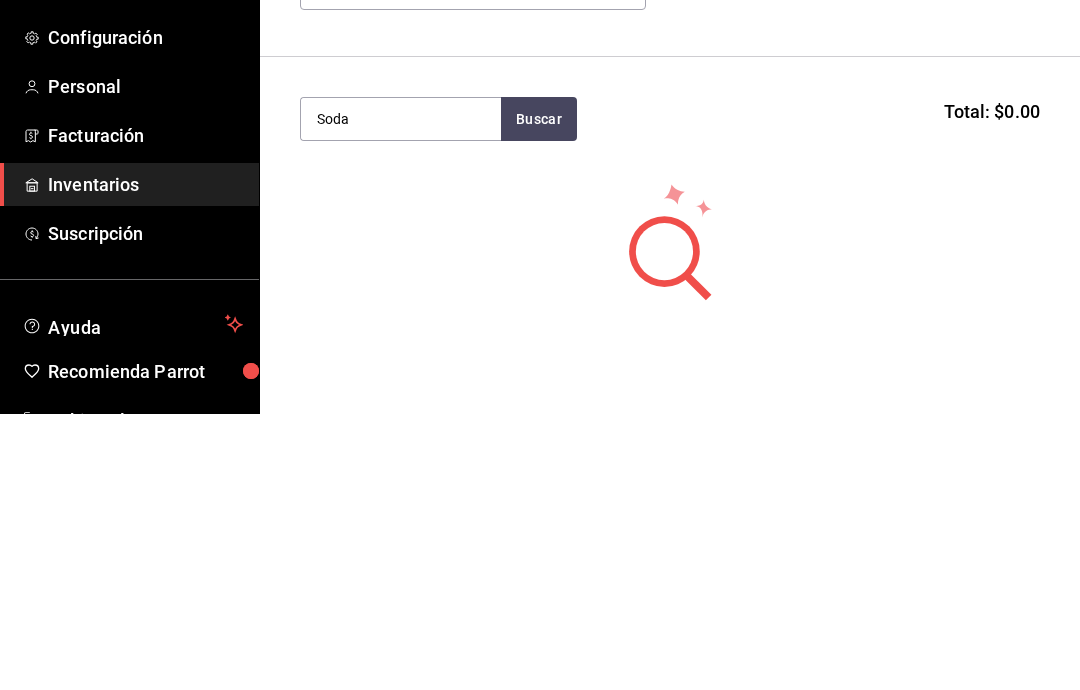 type on "Soda" 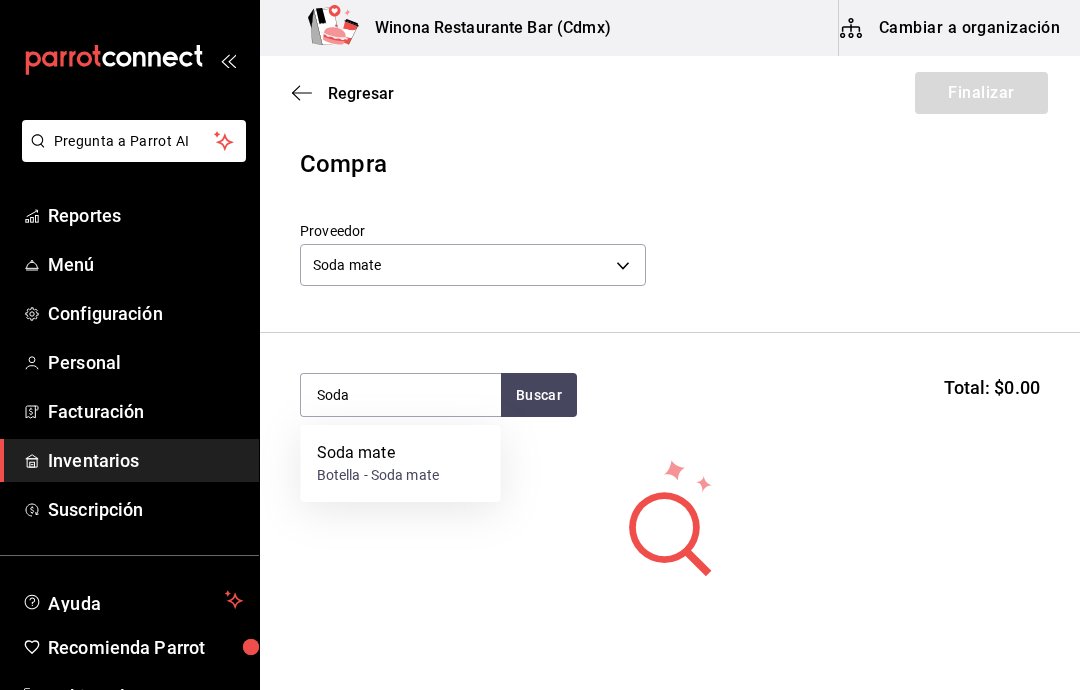 click on "Botella  - Soda mate" at bounding box center [378, 475] 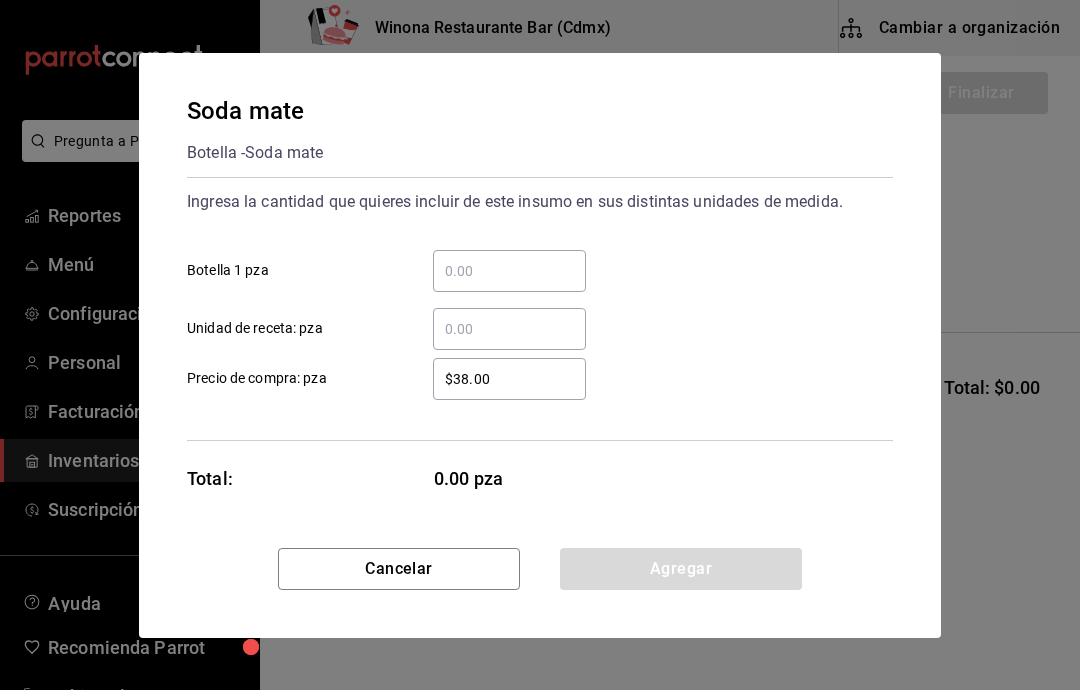 click on "​ Botella  1 pza" at bounding box center (509, 271) 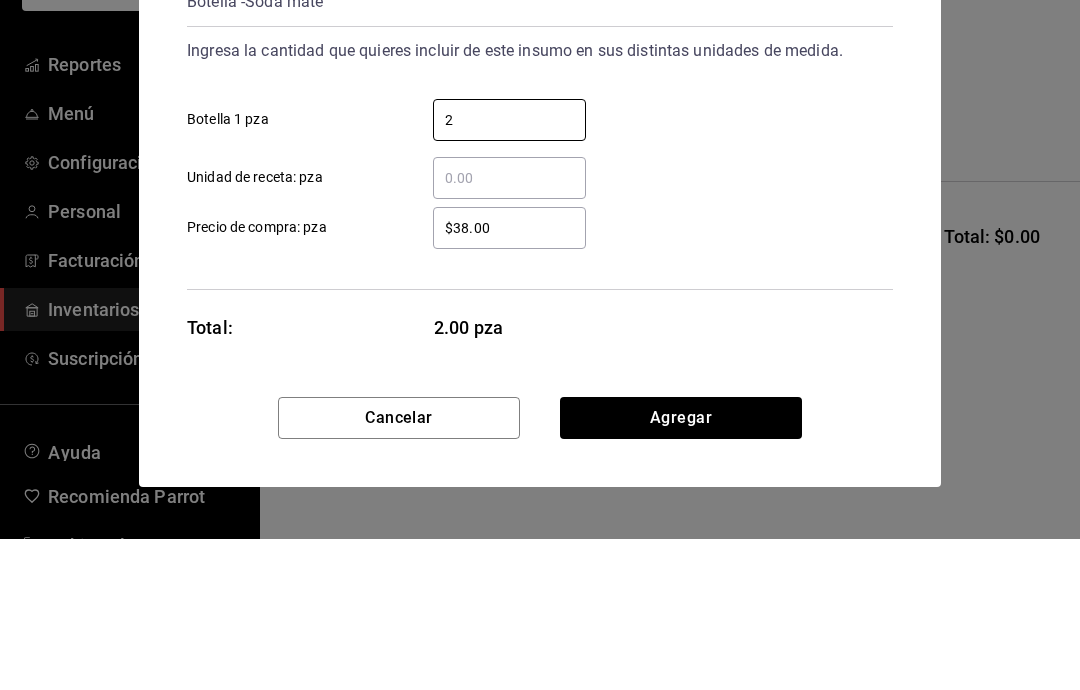 type on "24" 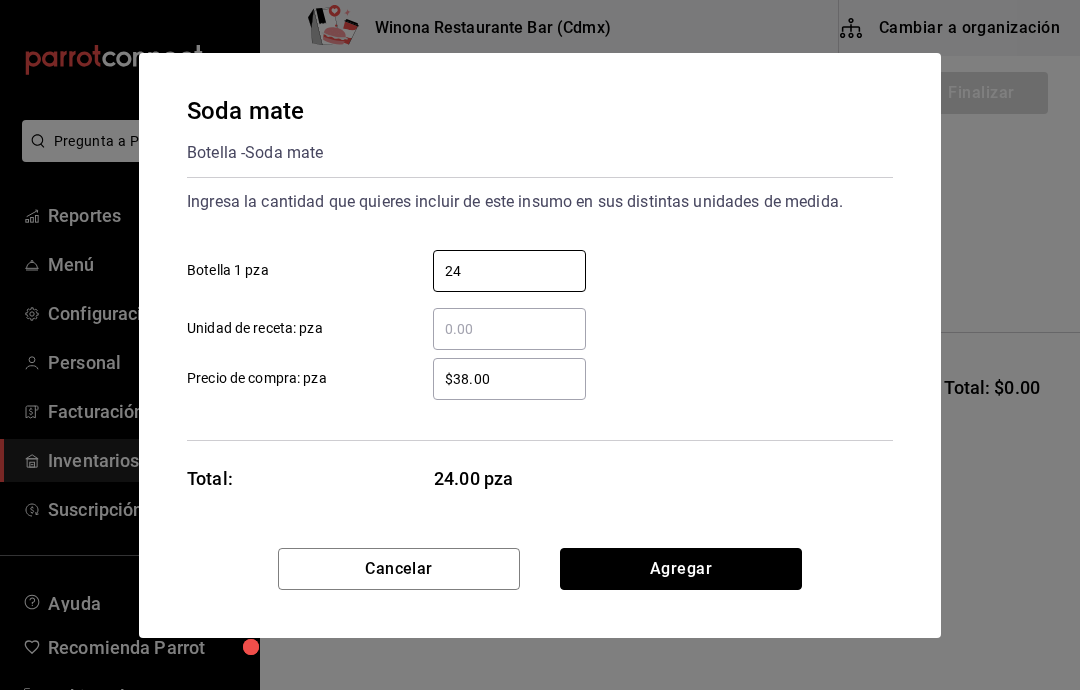 click on "Agregar" at bounding box center (681, 569) 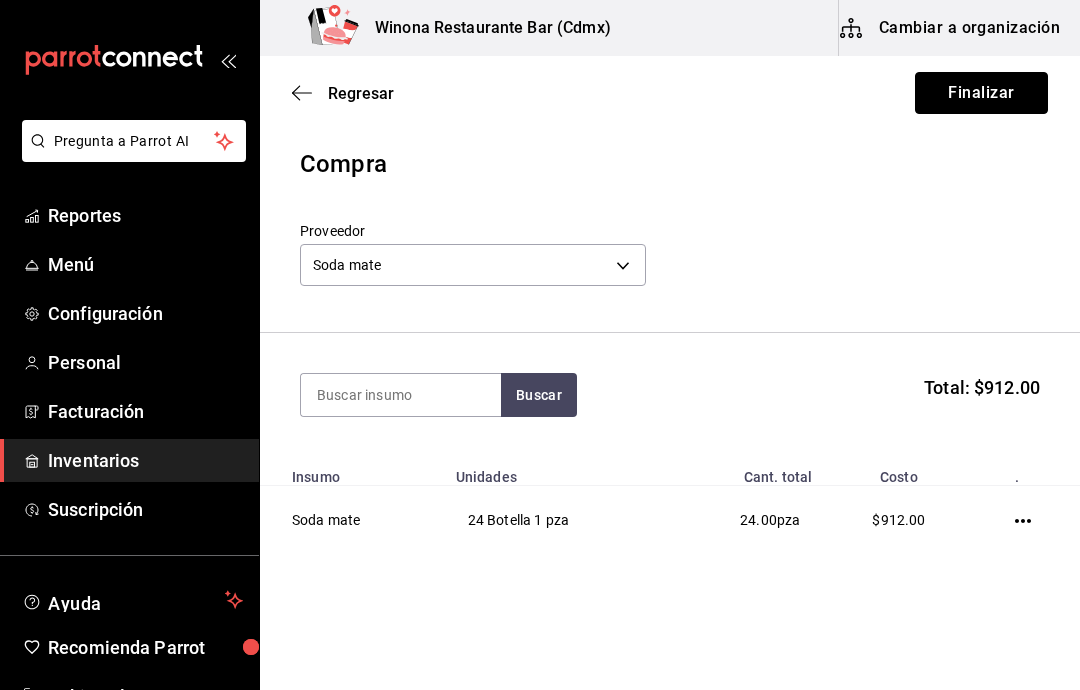 click on "Finalizar" at bounding box center [981, 93] 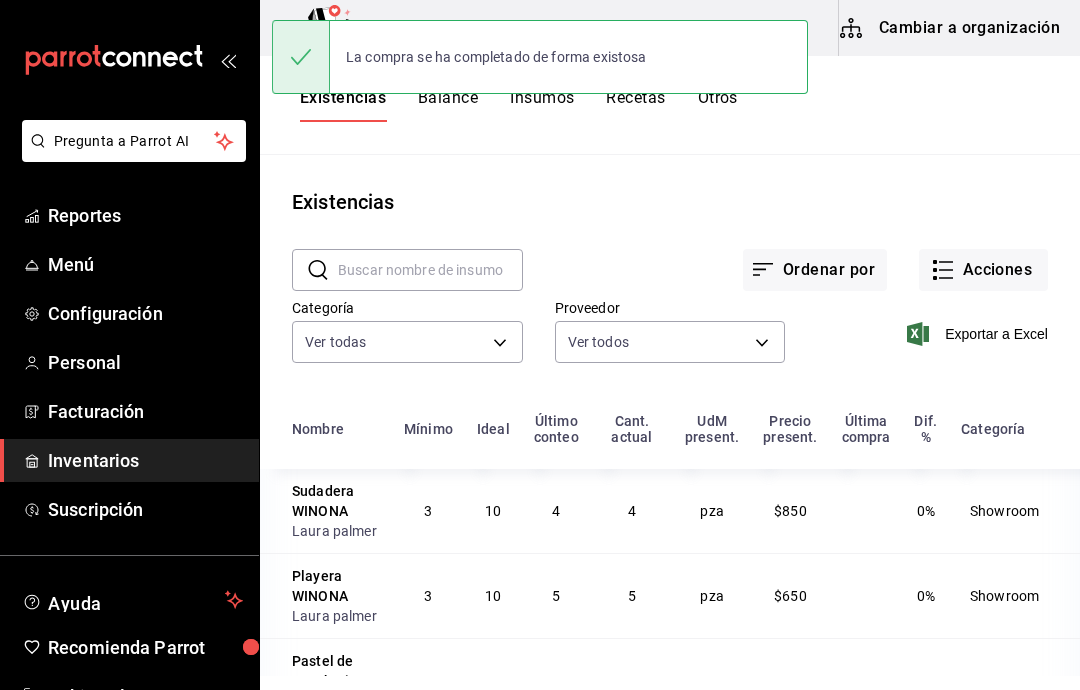 click on "Acciones" at bounding box center (983, 270) 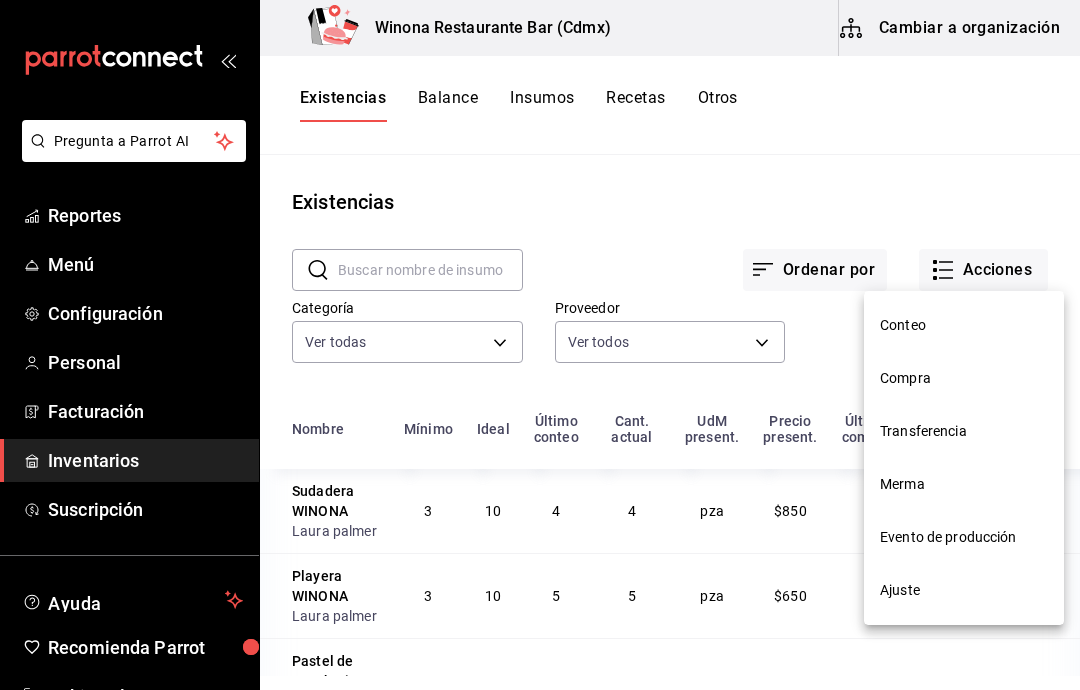 click on "Compra" at bounding box center [964, 378] 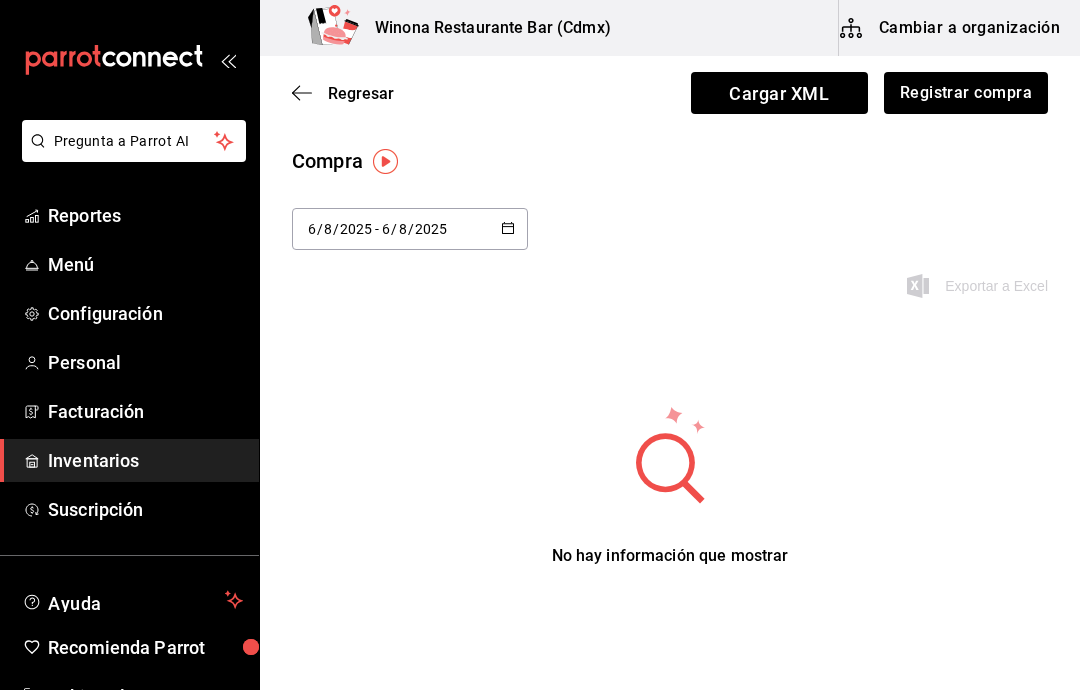 click on "2025-08-06 6 / 8 / 2025 - 2025-08-06 6 / 8 / 2025" at bounding box center [410, 229] 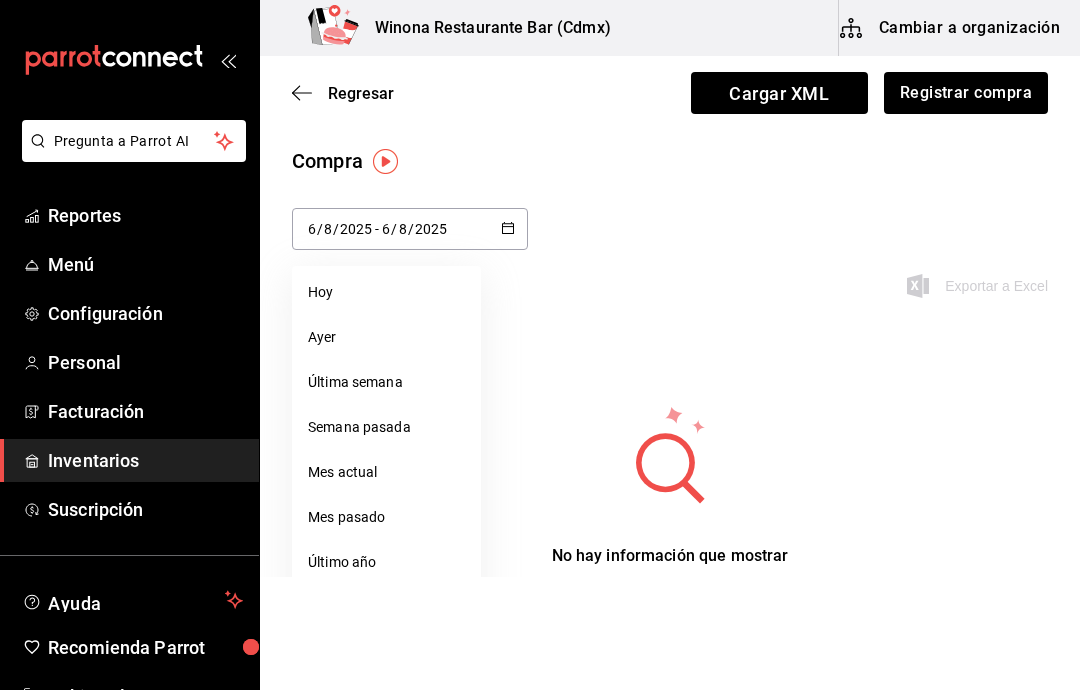 click on "Hoy" at bounding box center (386, 292) 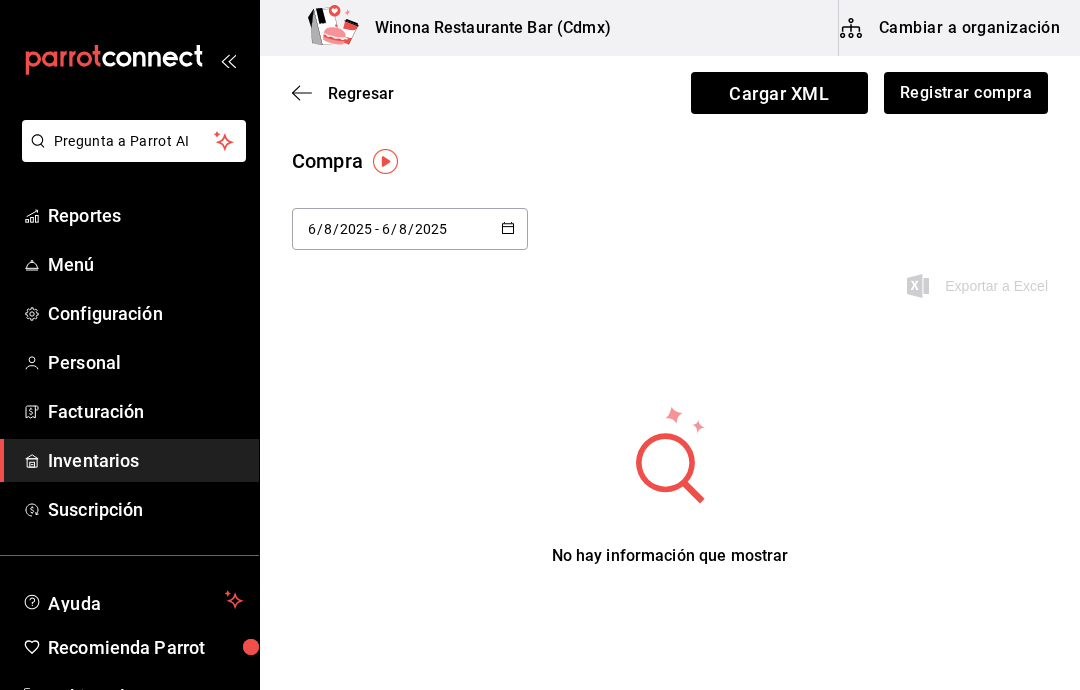 click on "2025-08-06 6 / 8 / 2025 - 2025-08-06 6 / 8 / 2025" at bounding box center (410, 229) 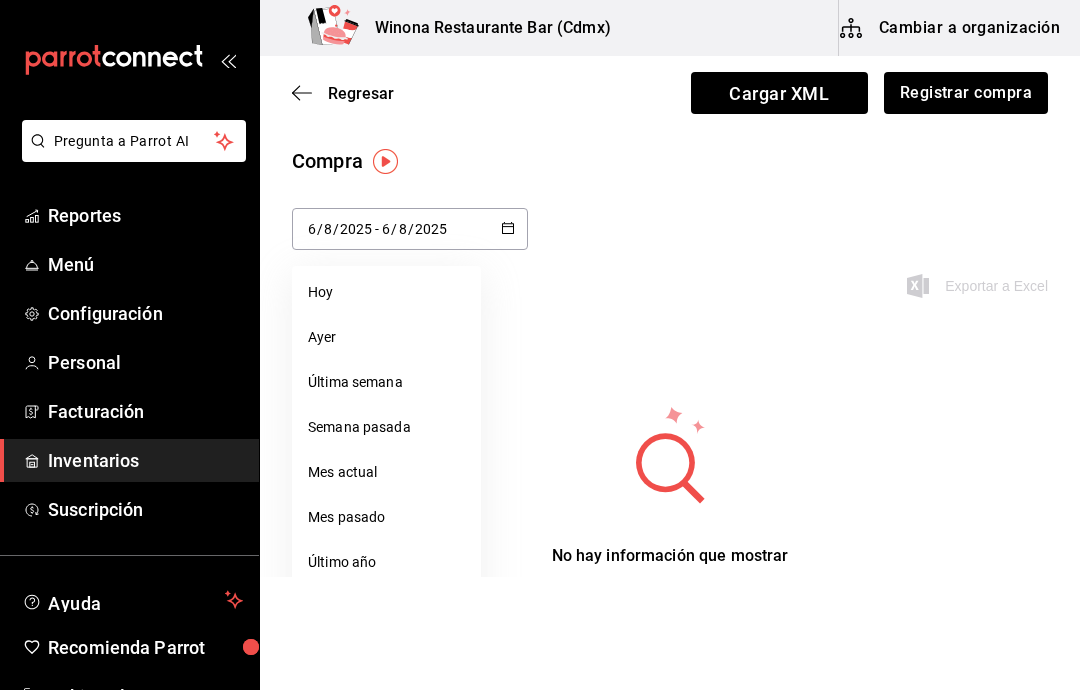 click on "Hoy" at bounding box center [386, 292] 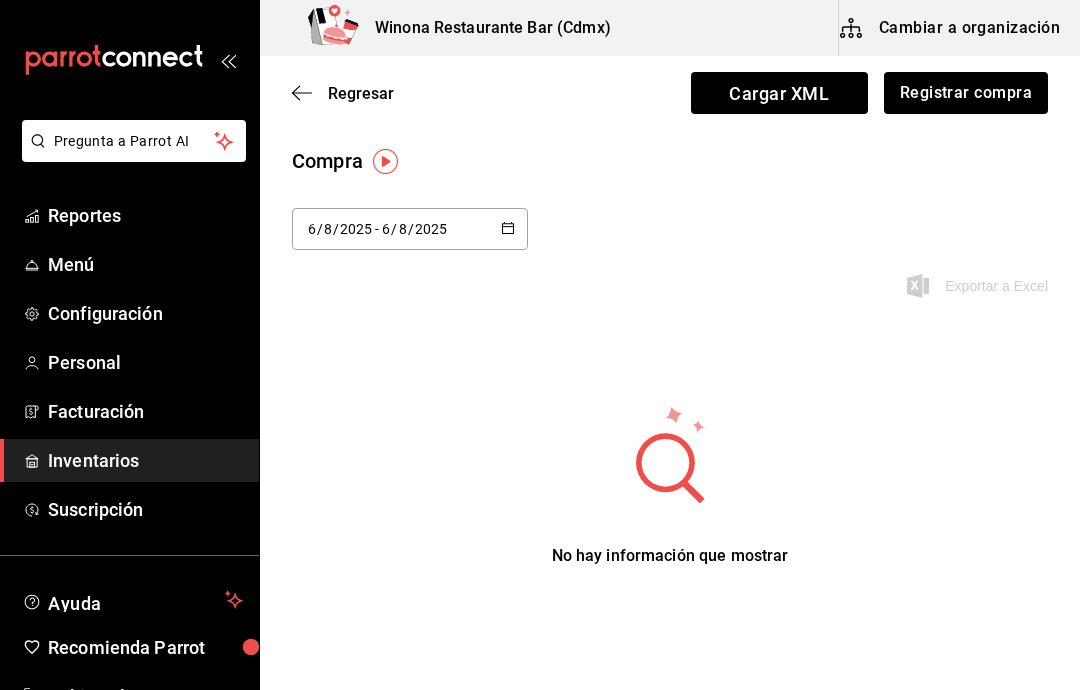 click 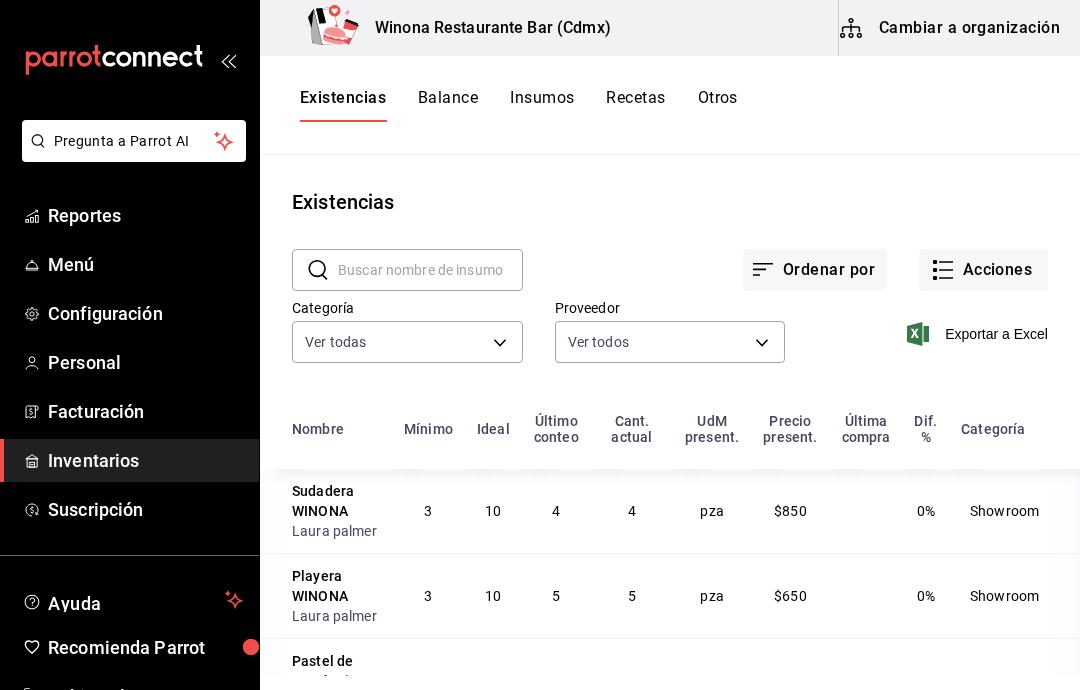 click on "Acciones" at bounding box center (983, 270) 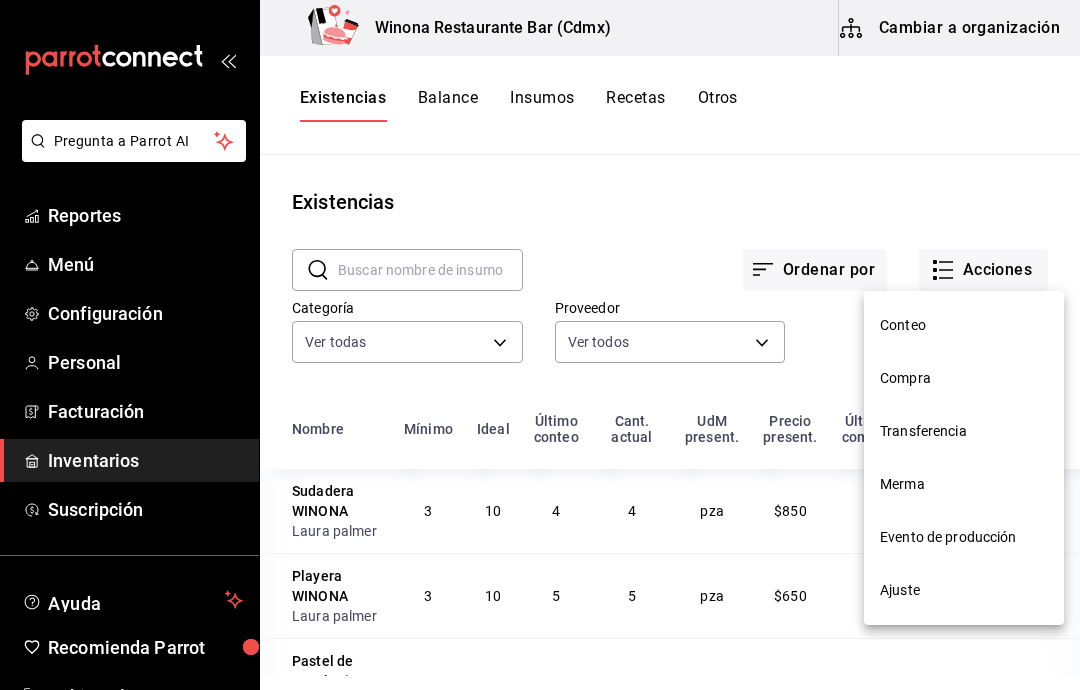 click on "Compra" at bounding box center (964, 378) 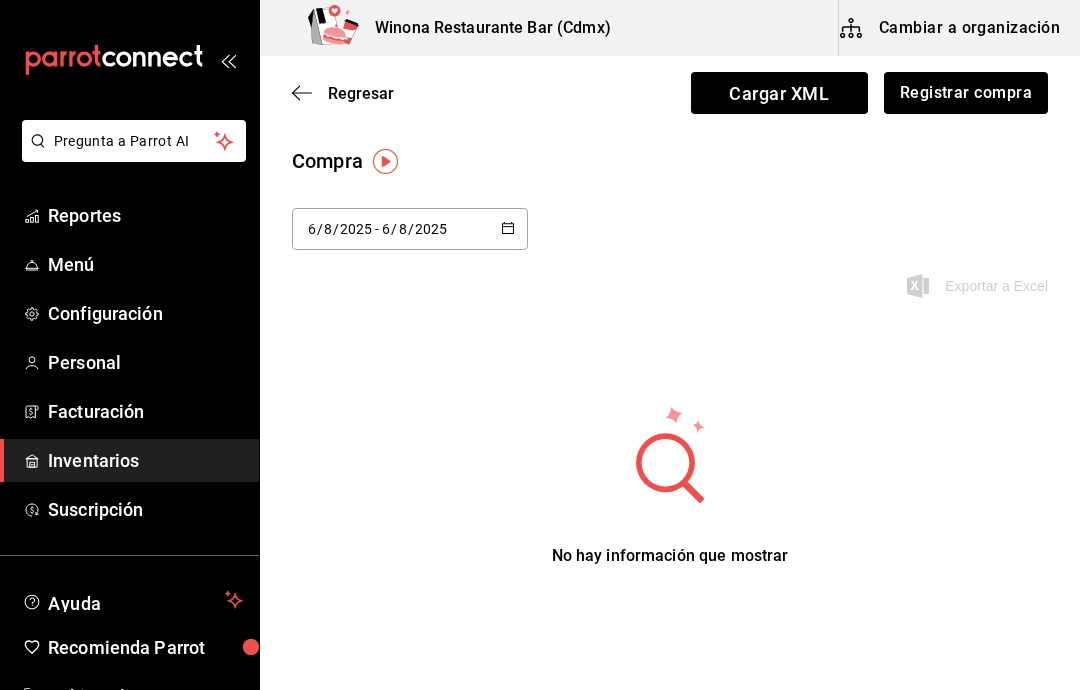 click on "2025-08-06 6 / 8 / 2025 - 2025-08-06 6 / 8 / 2025" at bounding box center (410, 229) 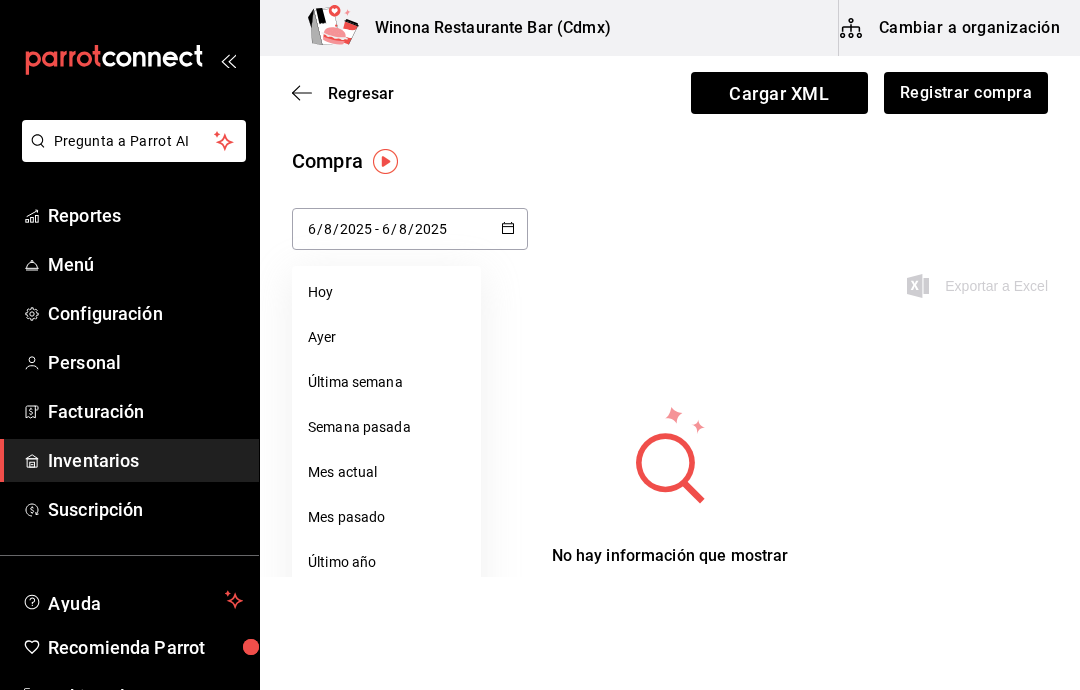 click on "Hoy" at bounding box center (386, 292) 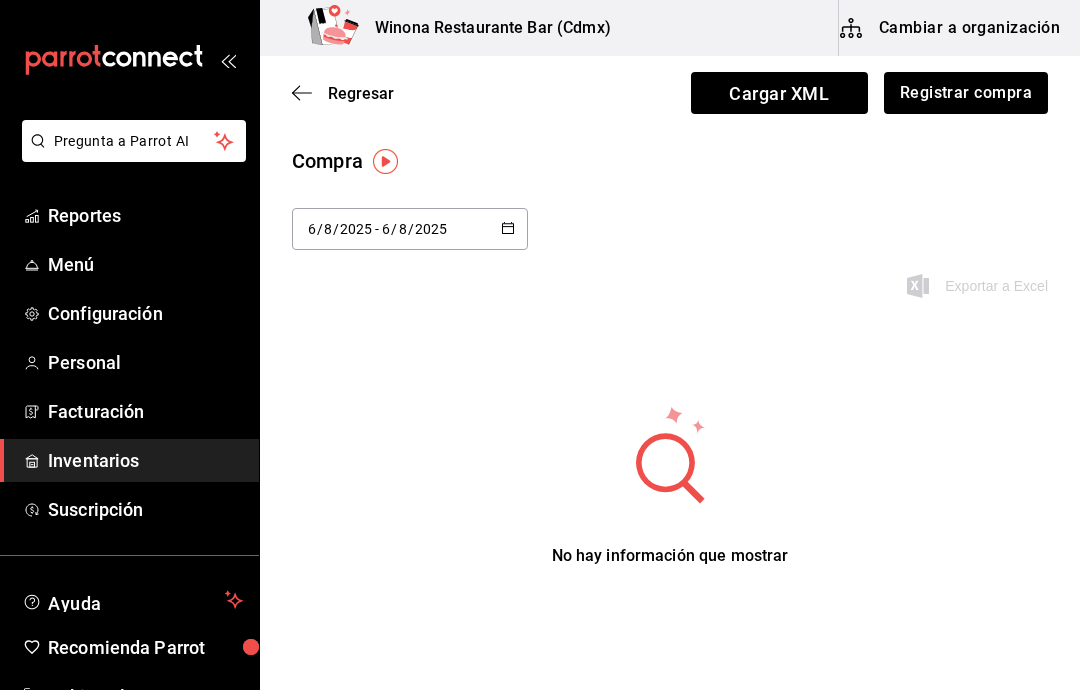 click 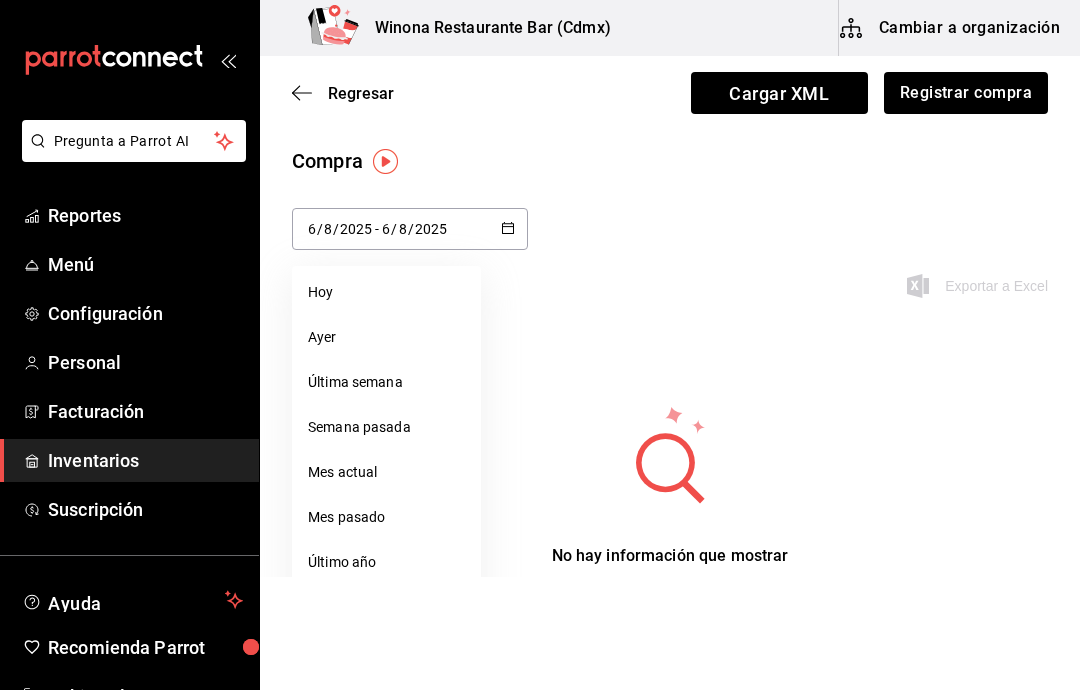 click 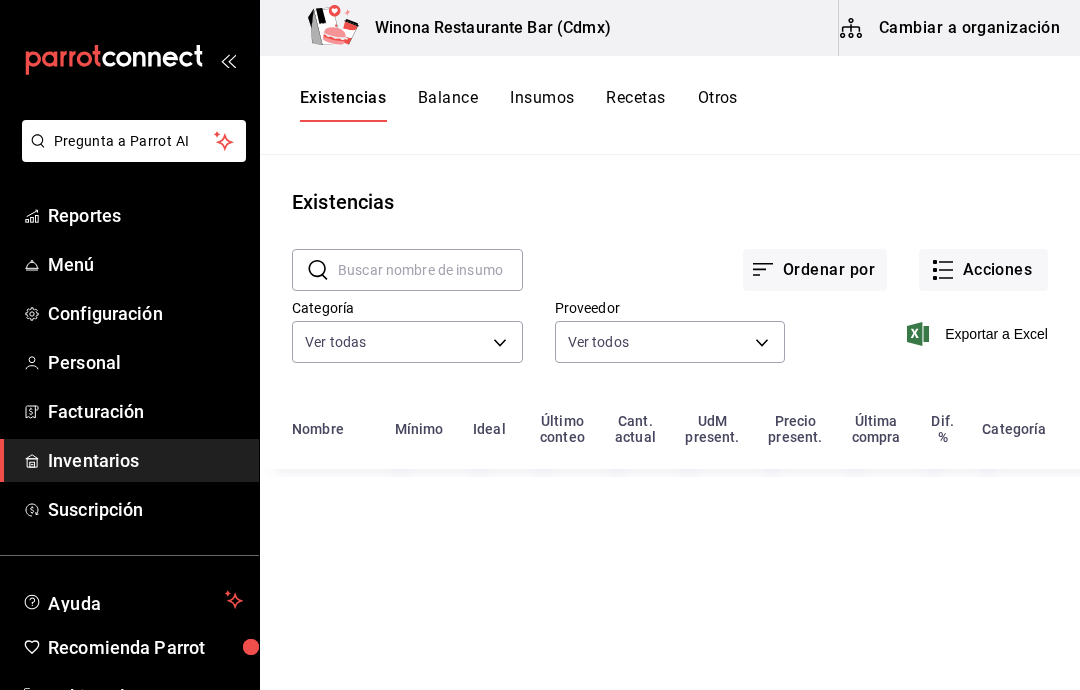 click on "Acciones" at bounding box center [983, 270] 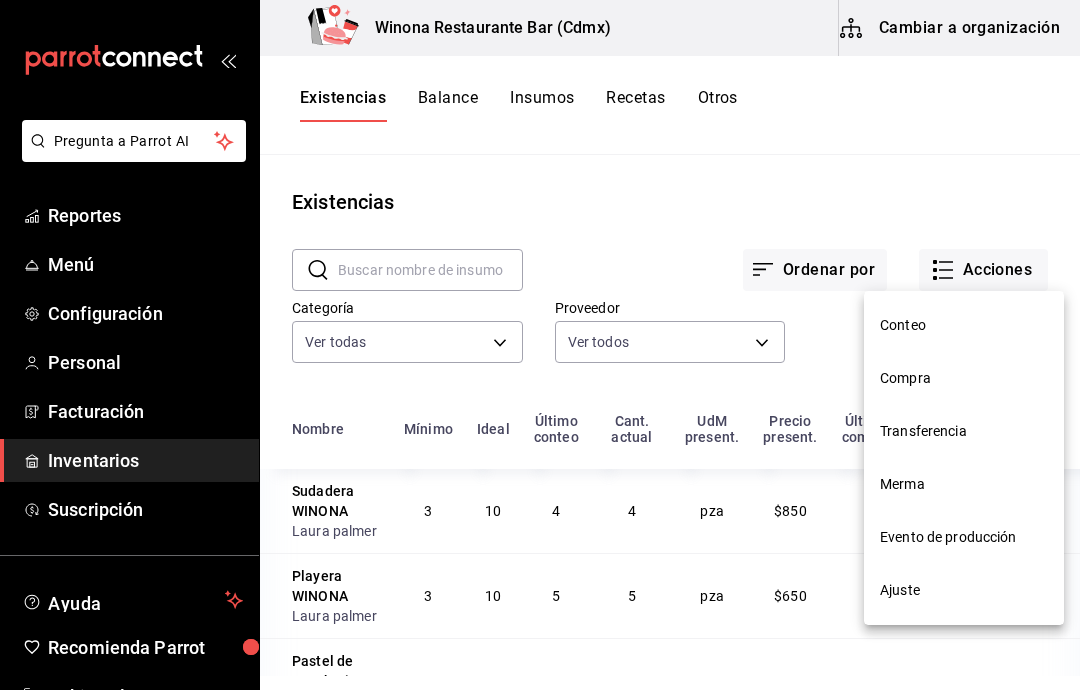 click on "Compra" at bounding box center (964, 378) 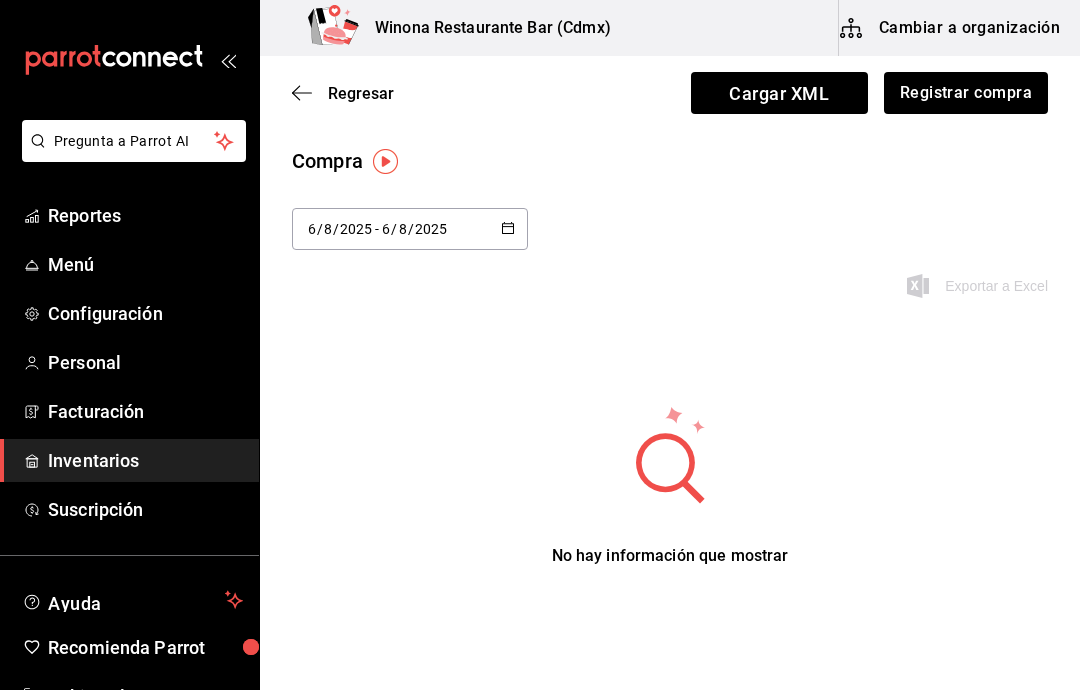 click on "2025-08-06 6 / 8 / 2025 - 2025-08-06 6 / 8 / 2025" at bounding box center [410, 229] 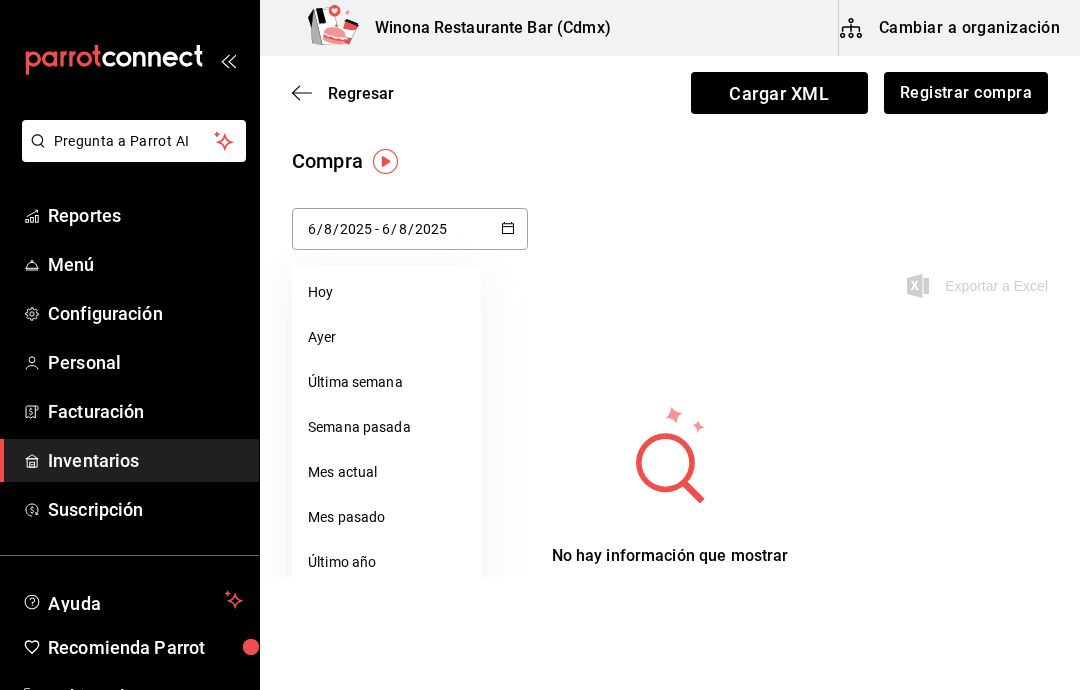 click on "Hoy" at bounding box center [386, 292] 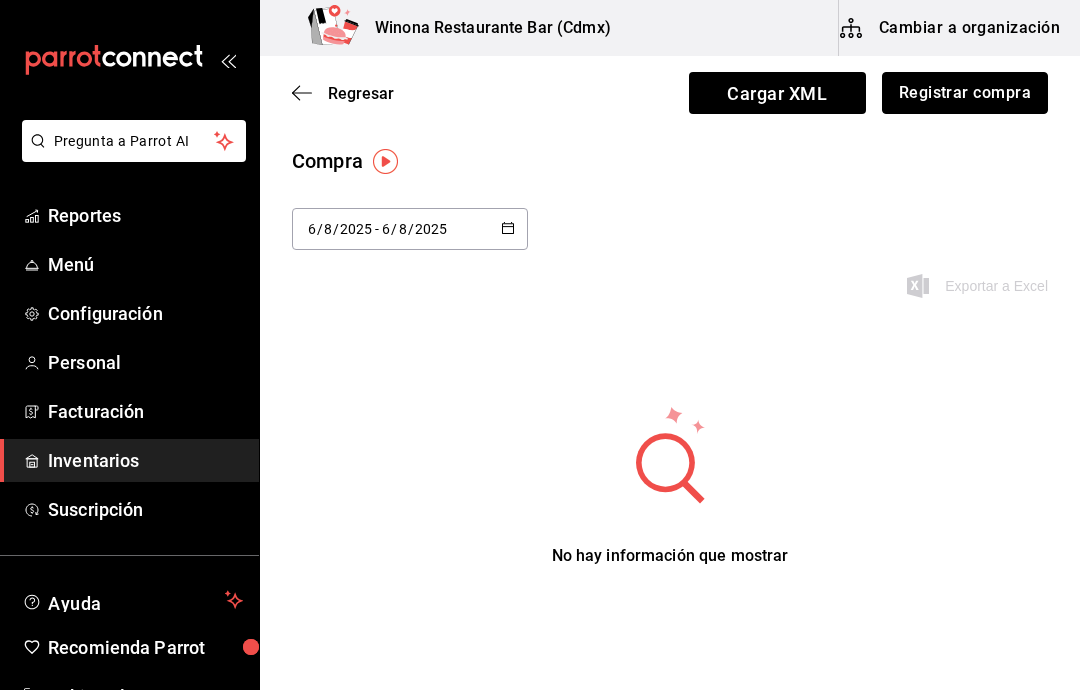 click on "Registrar compra" at bounding box center [965, 93] 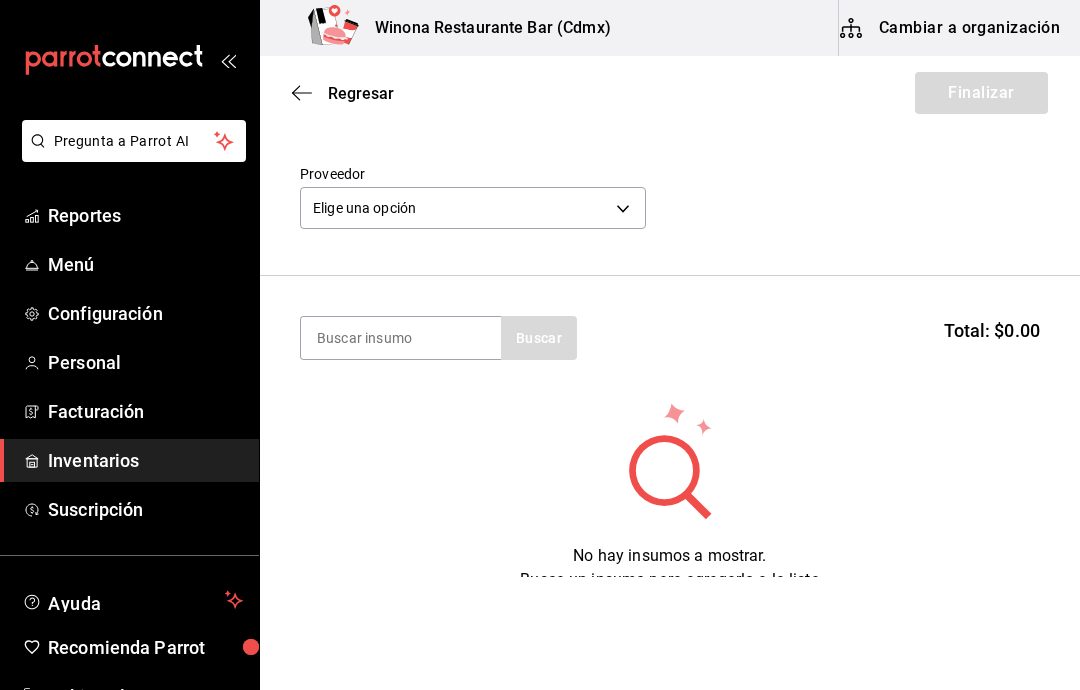 scroll, scrollTop: 56, scrollLeft: 0, axis: vertical 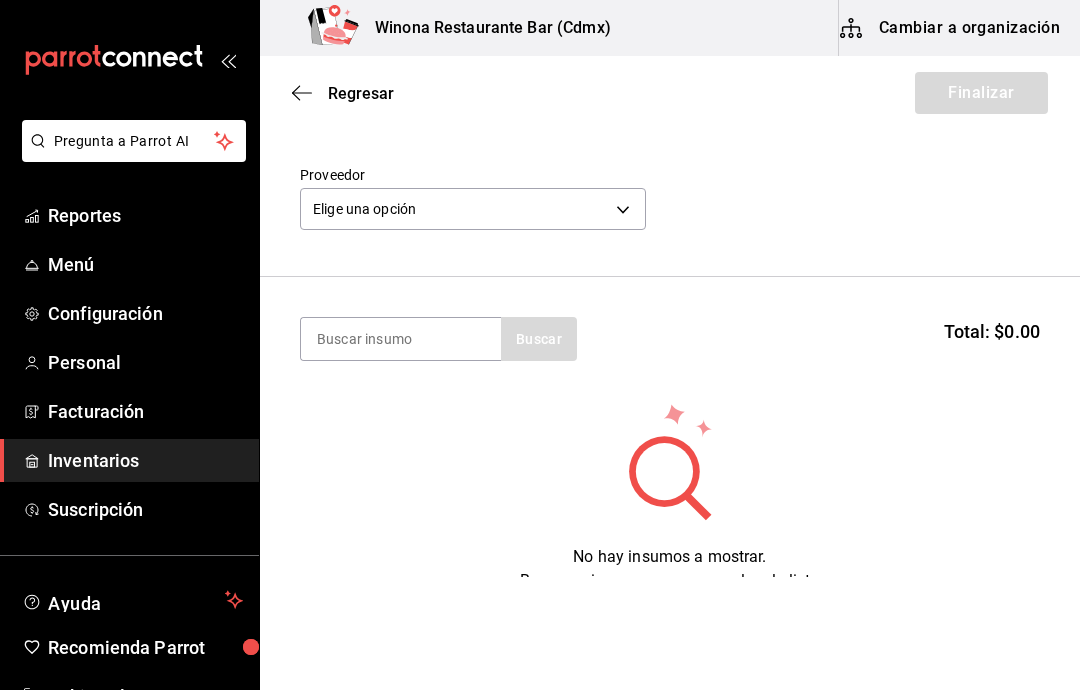 click on "Pregunta a Parrot AI Reportes   Menú   Configuración   Personal   Facturación   Inventarios   Suscripción   Ayuda Recomienda Parrot   [FIRST] [LAST]   Sugerir nueva función   Winona Restaurante Bar ([CITY]) Cambiar a organización Regresar Finalizar Compra Proveedor Elige una opción default Buscar Total: $0.00 No hay insumos a mostrar. Busca un insumo para agregarlo a la lista GANA 1 MES GRATIS EN TU SUSCRIPCIÓN AQUÍ ¿Recuerdas cómo empezó tu restaurante?
Hoy puedes ayudar a un colega a tener el mismo cambio que tú viviste.
Recomienda Parrot directamente desde tu Portal Administrador.
Es fácil y rápido.
🎁 Por cada restaurante que se una, ganas 1 mes gratis. Ver video tutorial Ir a video Pregunta a Parrot AI Reportes   Menú   Configuración   Personal   Facturación   Inventarios   Suscripción   Ayuda Recomienda Parrot   [FIRST] [LAST]   Editar Eliminar Visitar centro de ayuda ([PHONE]) soporte@parrotsoftware.io Visitar centro de ayuda ([PHONE])" at bounding box center (540, 288) 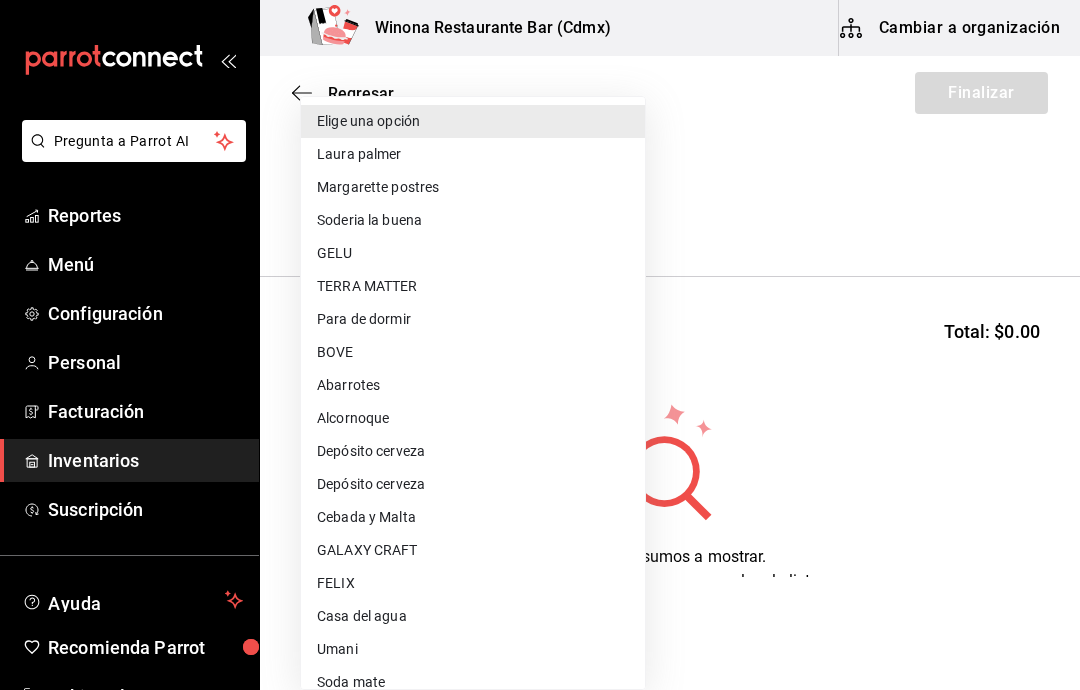 click on "FELIX" at bounding box center [473, 583] 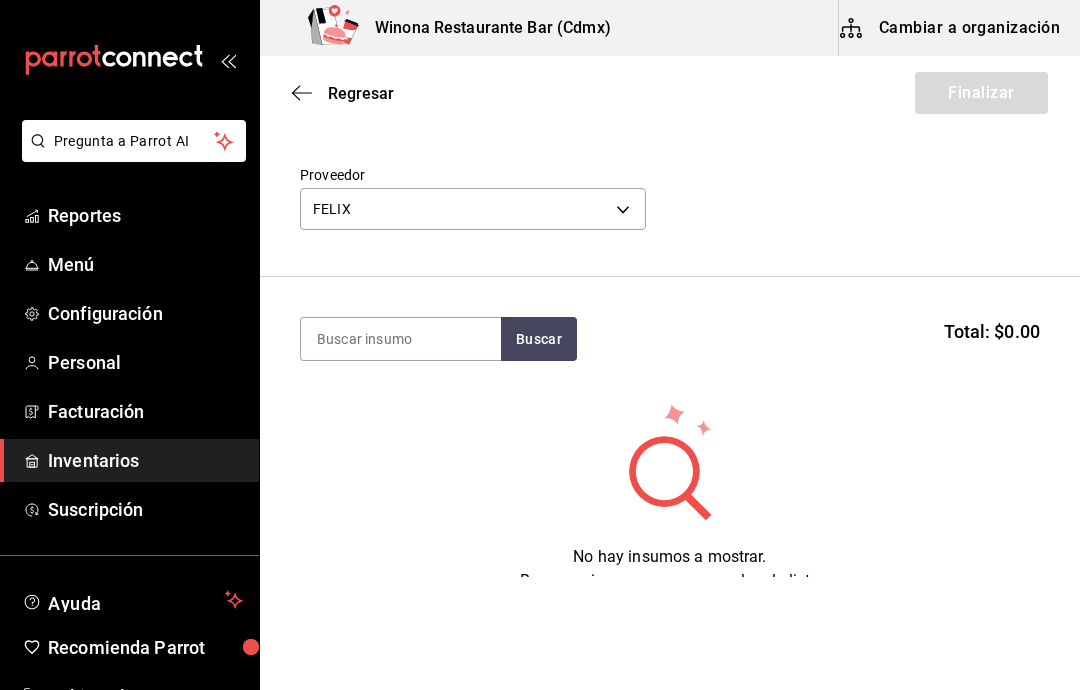 click at bounding box center [401, 339] 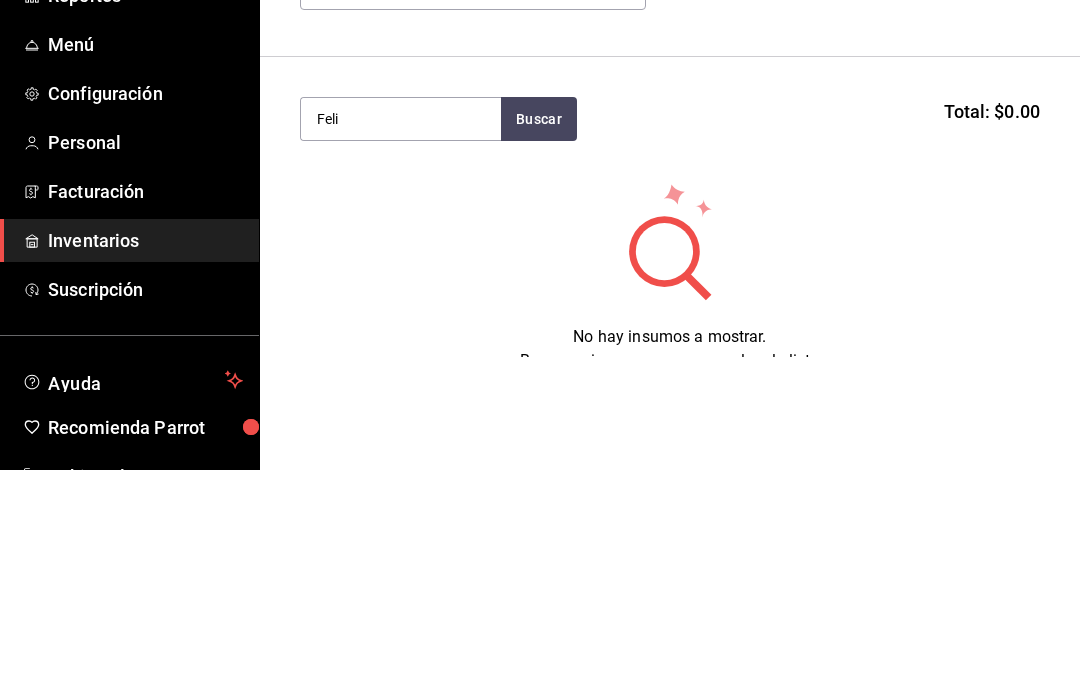 type on "Felix" 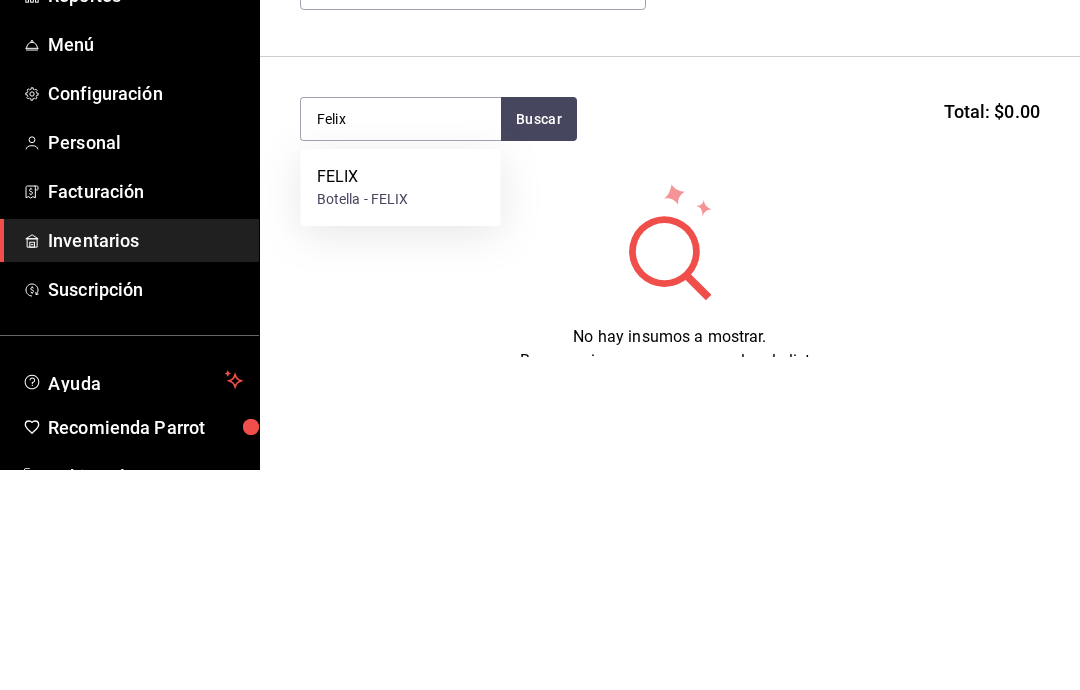 click on "Botella  - FELIX" at bounding box center [363, 419] 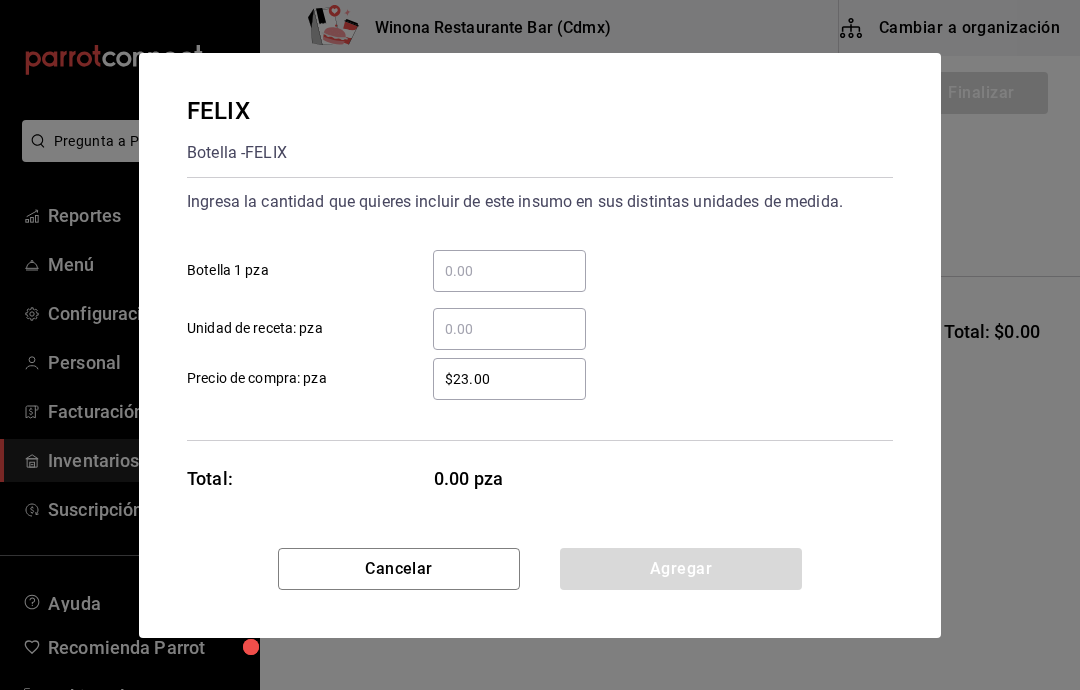 click on "​" at bounding box center [509, 271] 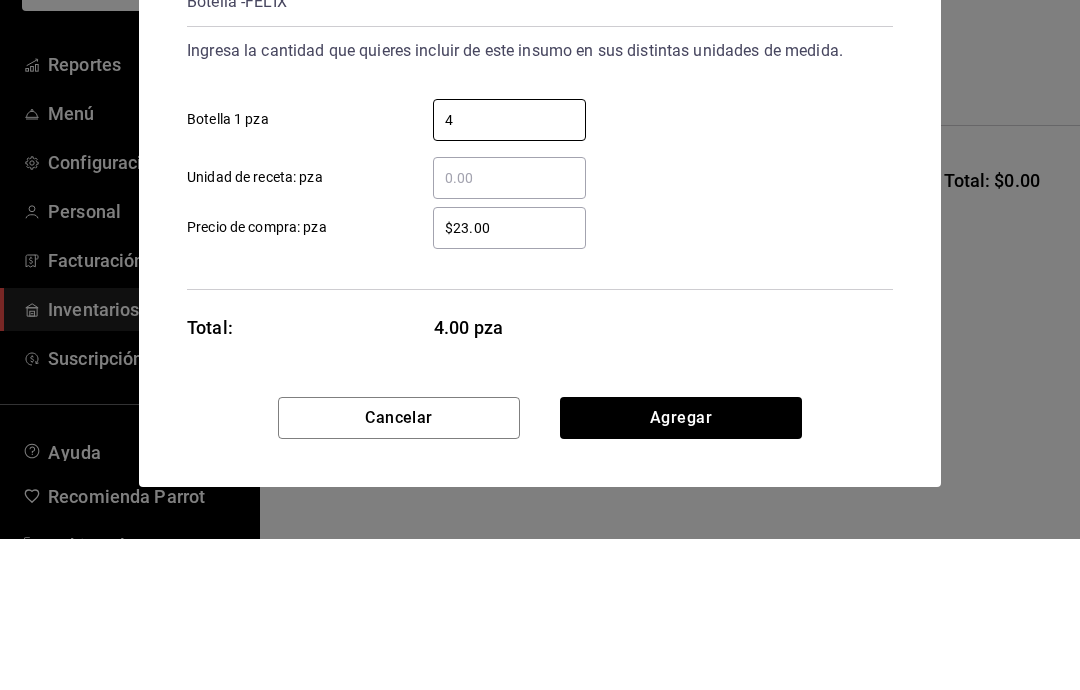 type on "48" 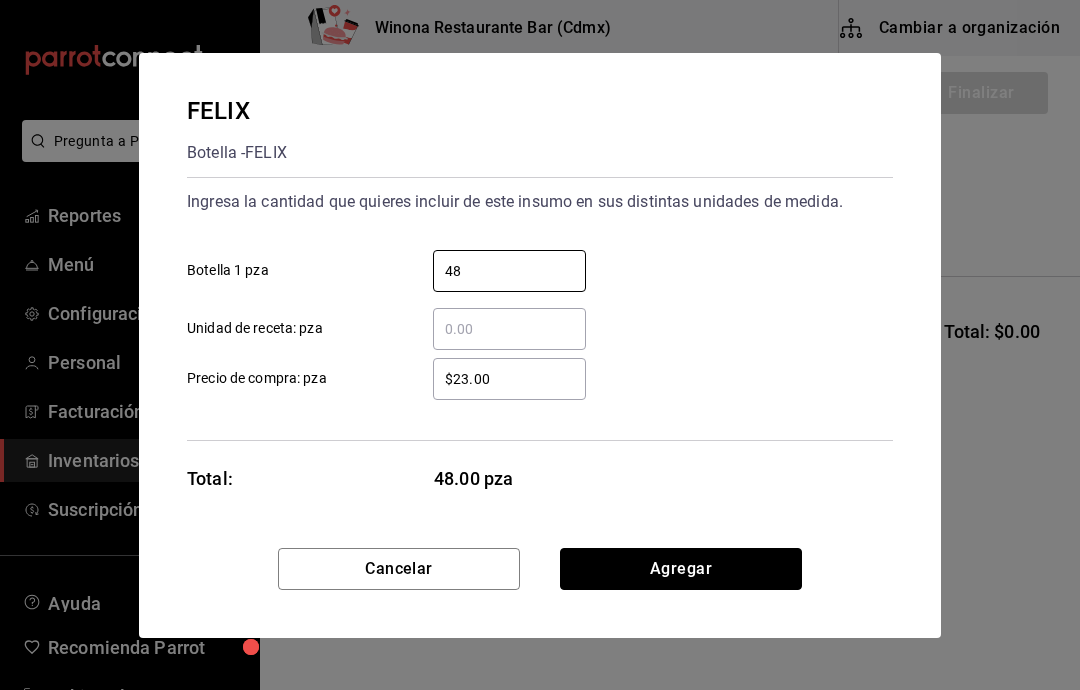 click on "Agregar" at bounding box center (681, 569) 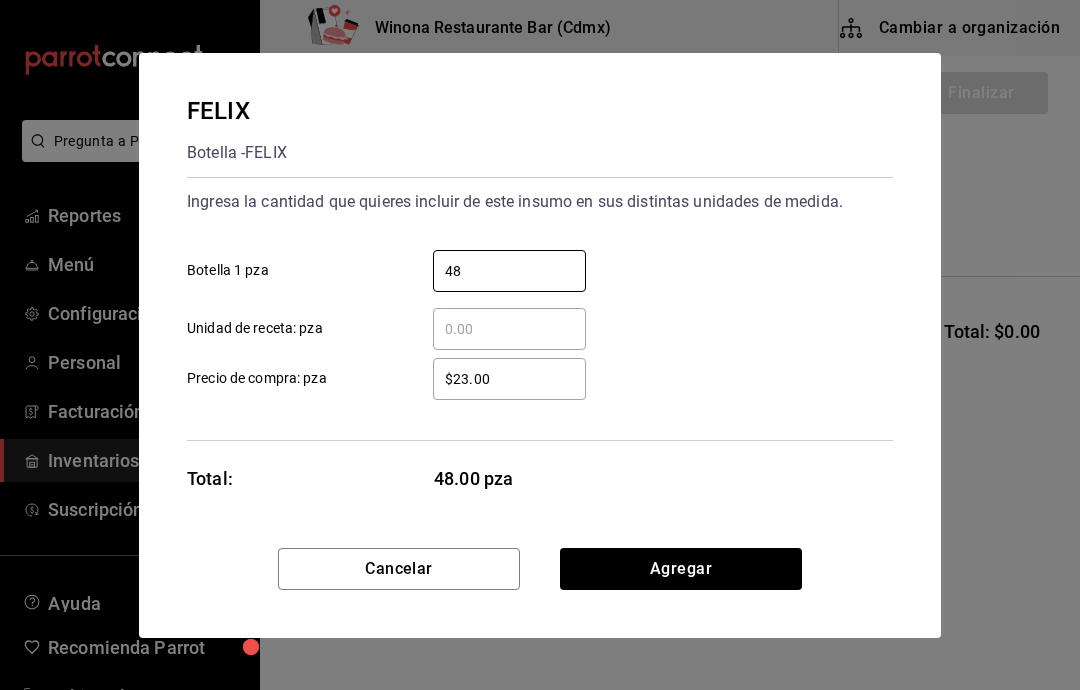 scroll, scrollTop: 0, scrollLeft: 0, axis: both 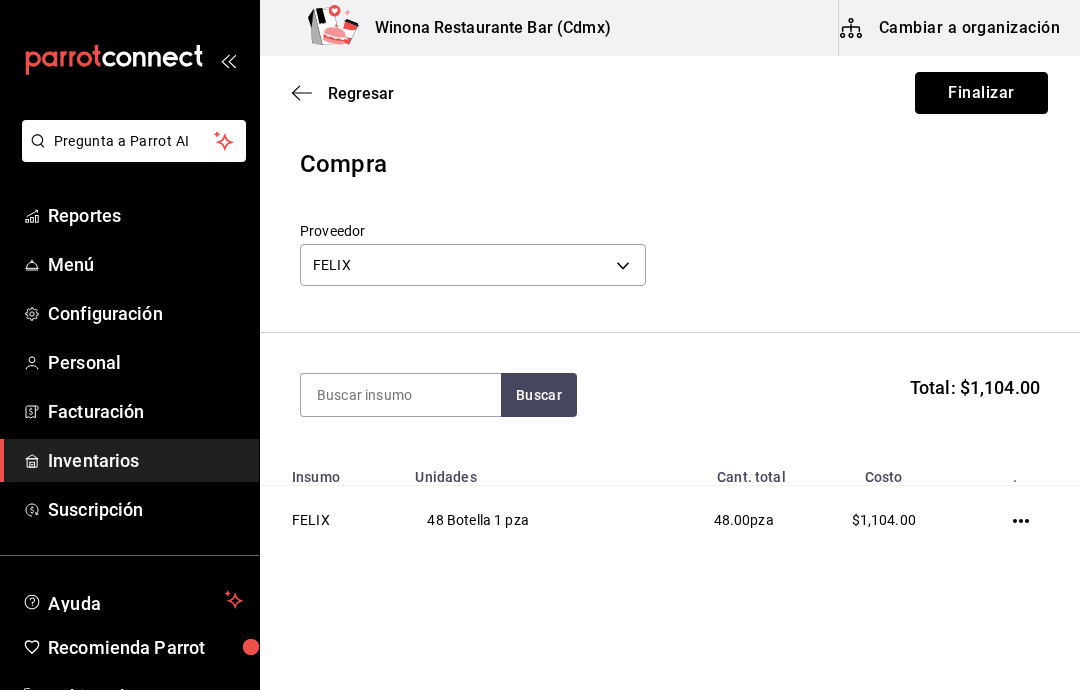 click on "Finalizar" at bounding box center [981, 93] 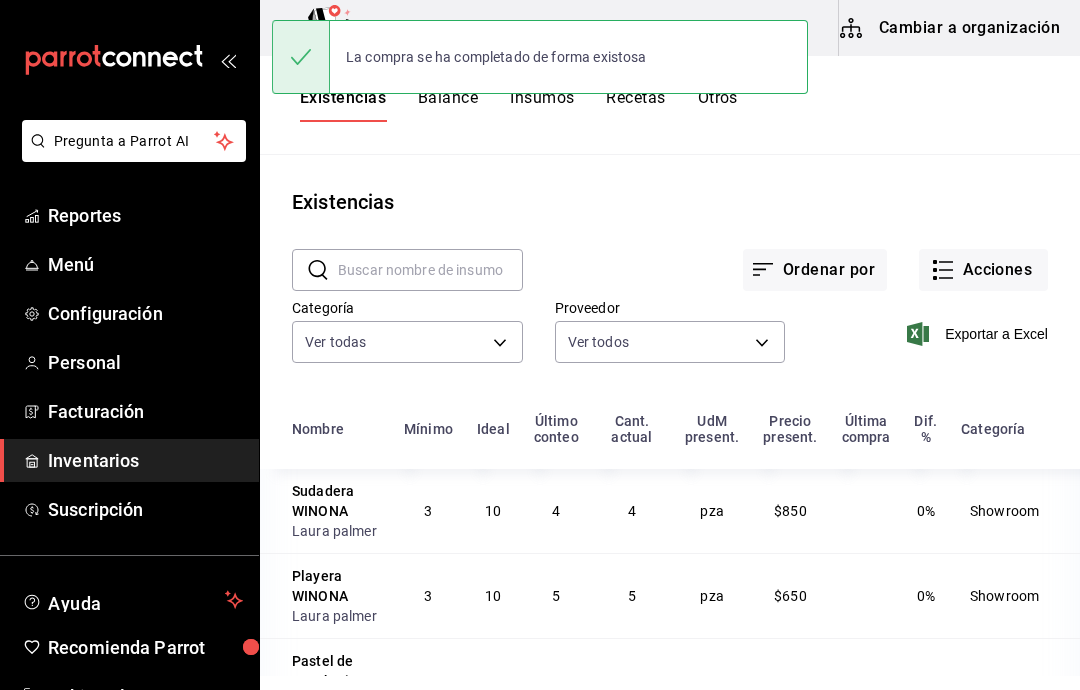 click on "Acciones" at bounding box center [983, 270] 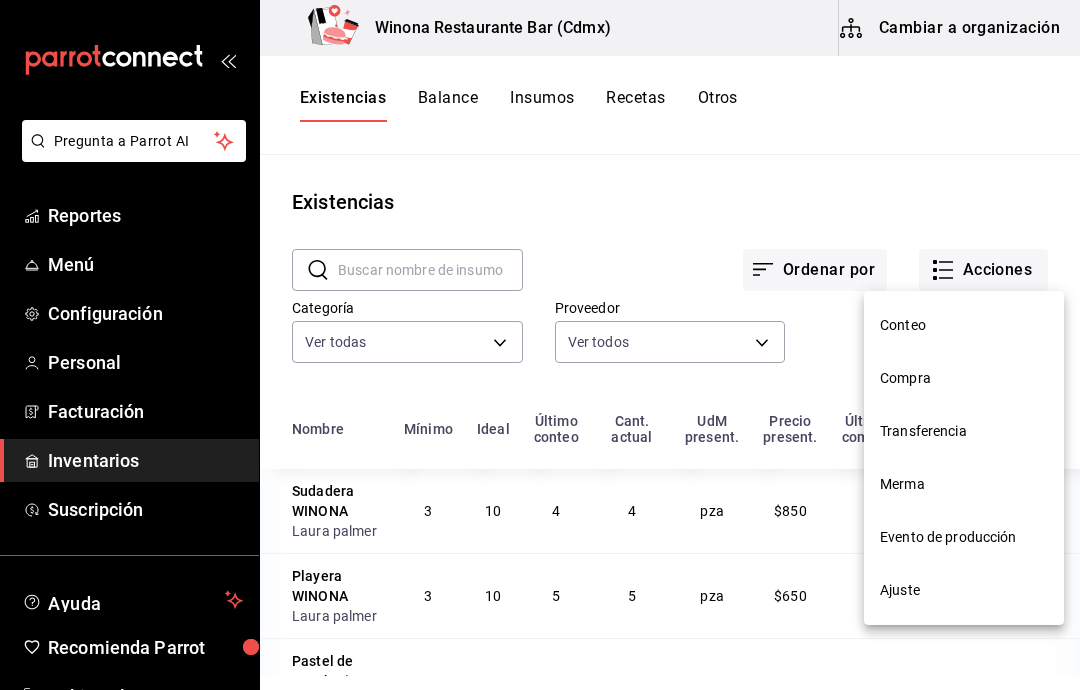 click on "Compra" at bounding box center [964, 378] 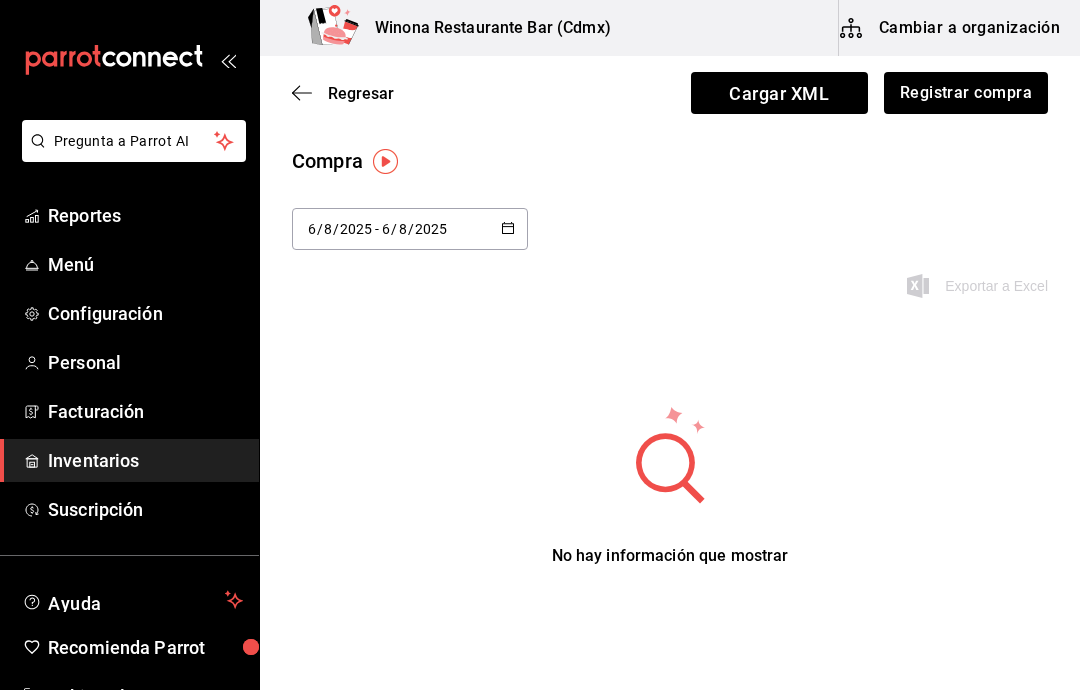 click on "2025-08-06 6 / 8 / 2025 - 2025-08-06 6 / 8 / 2025" at bounding box center [410, 229] 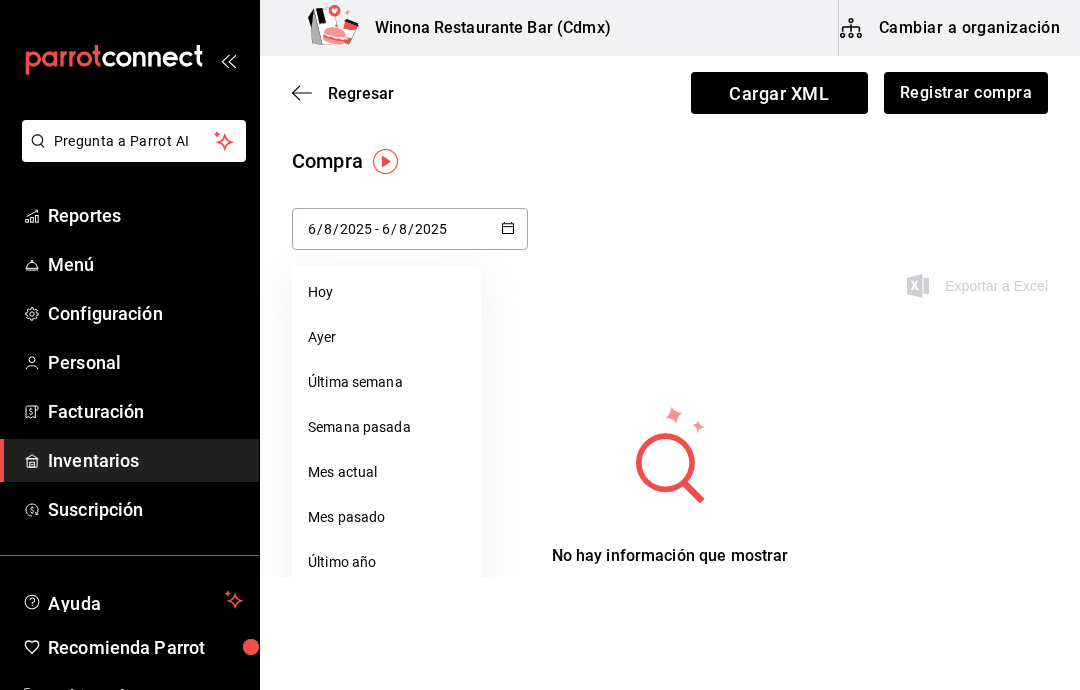 click on "Hoy" at bounding box center [386, 292] 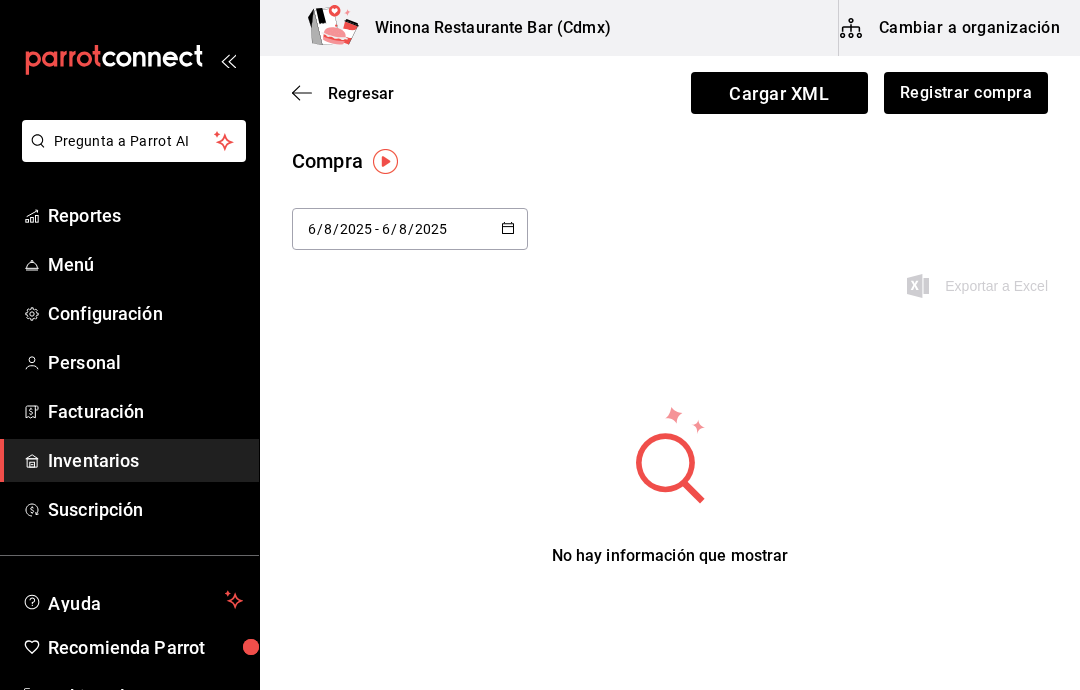 click 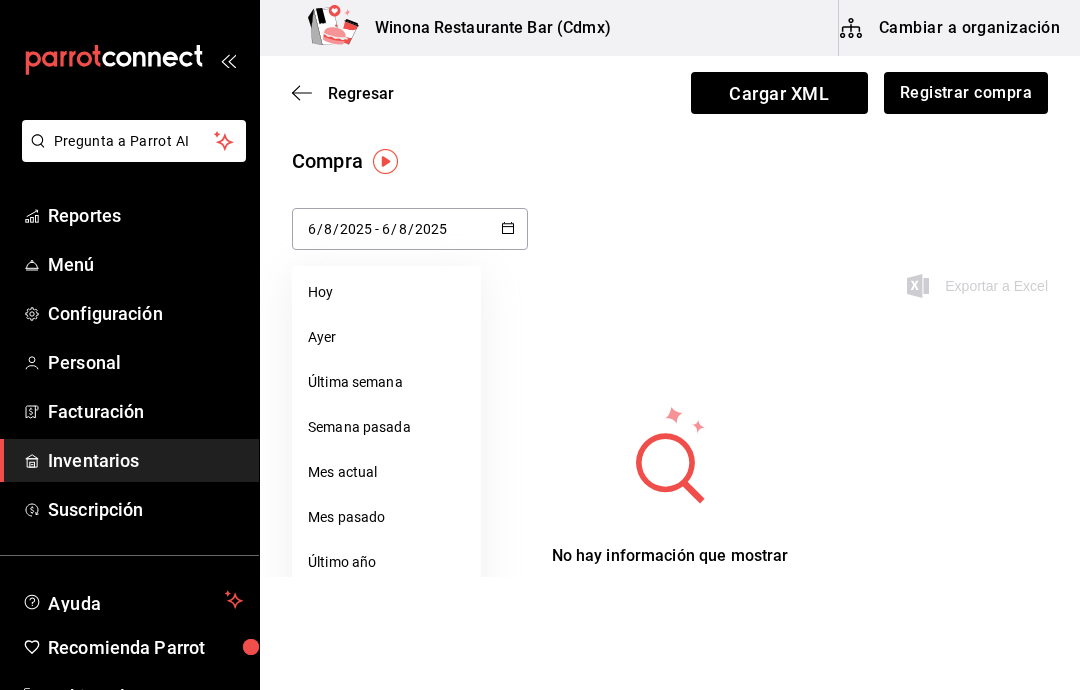 click on "Hoy" at bounding box center [386, 292] 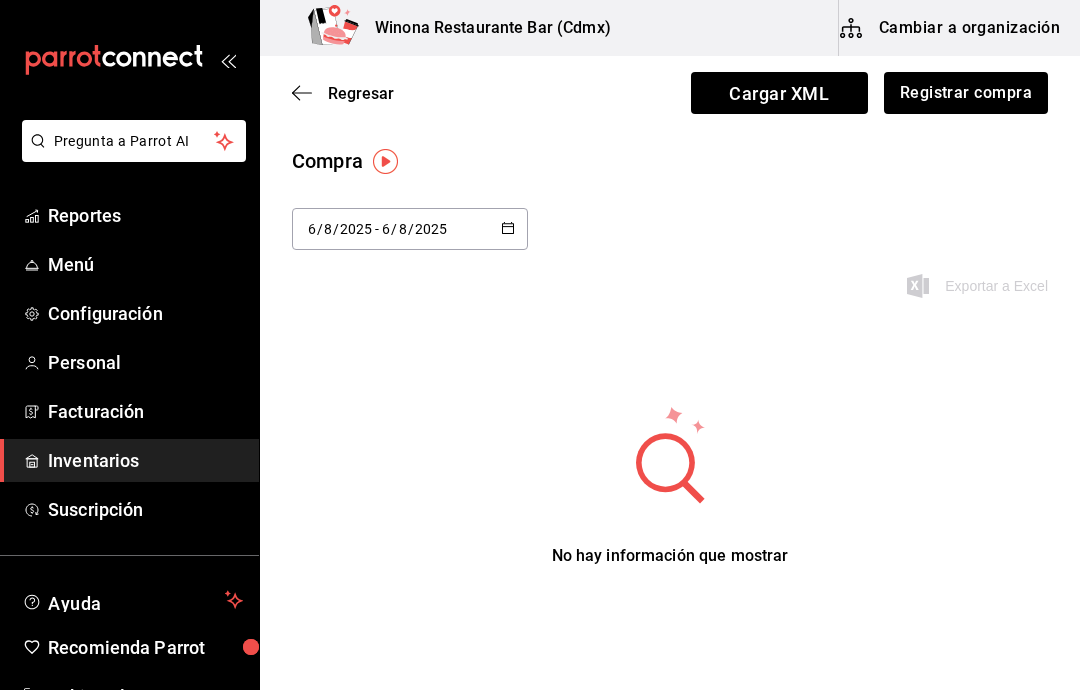 click on "Regresar" at bounding box center (343, 93) 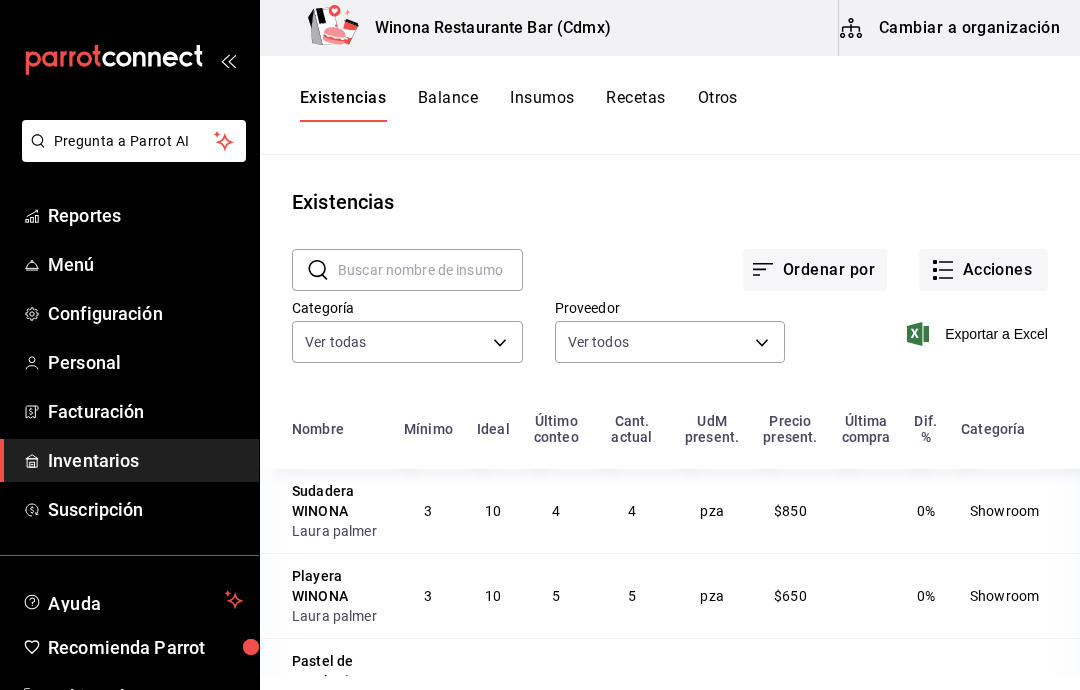 click on "Acciones" at bounding box center [983, 270] 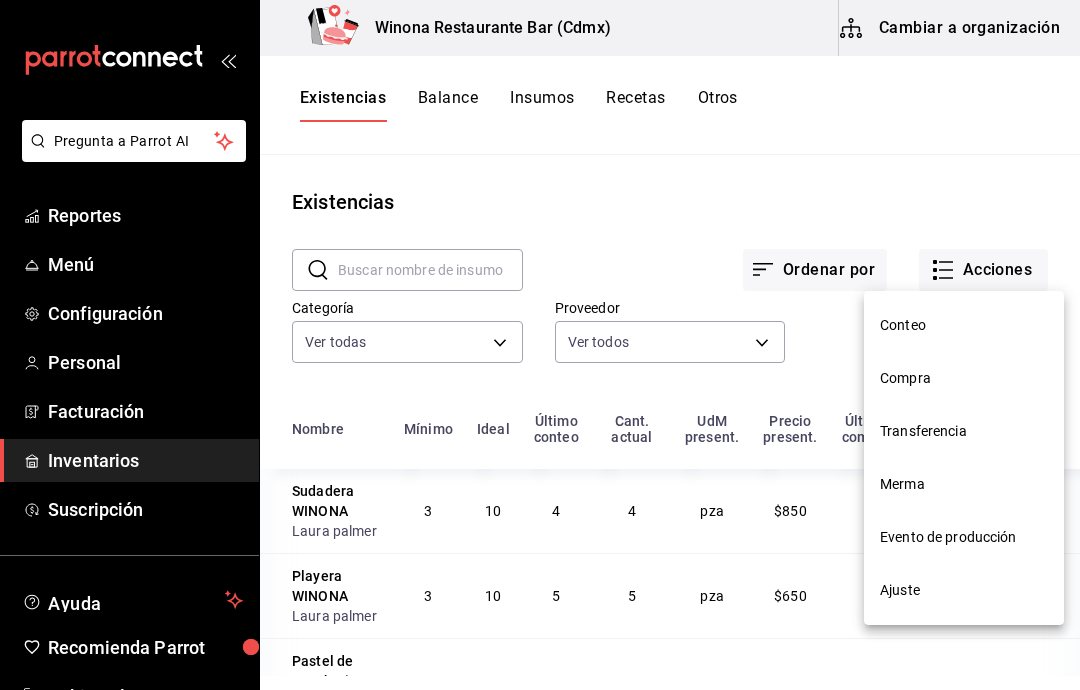 click on "Ajuste" at bounding box center (964, 590) 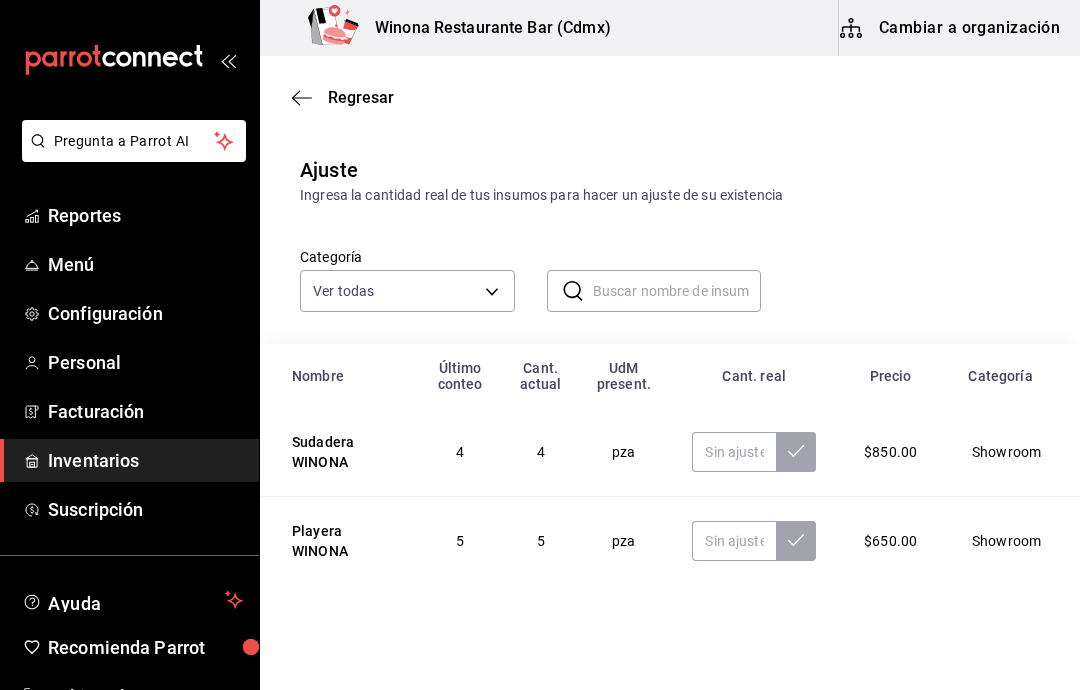 click at bounding box center (677, 291) 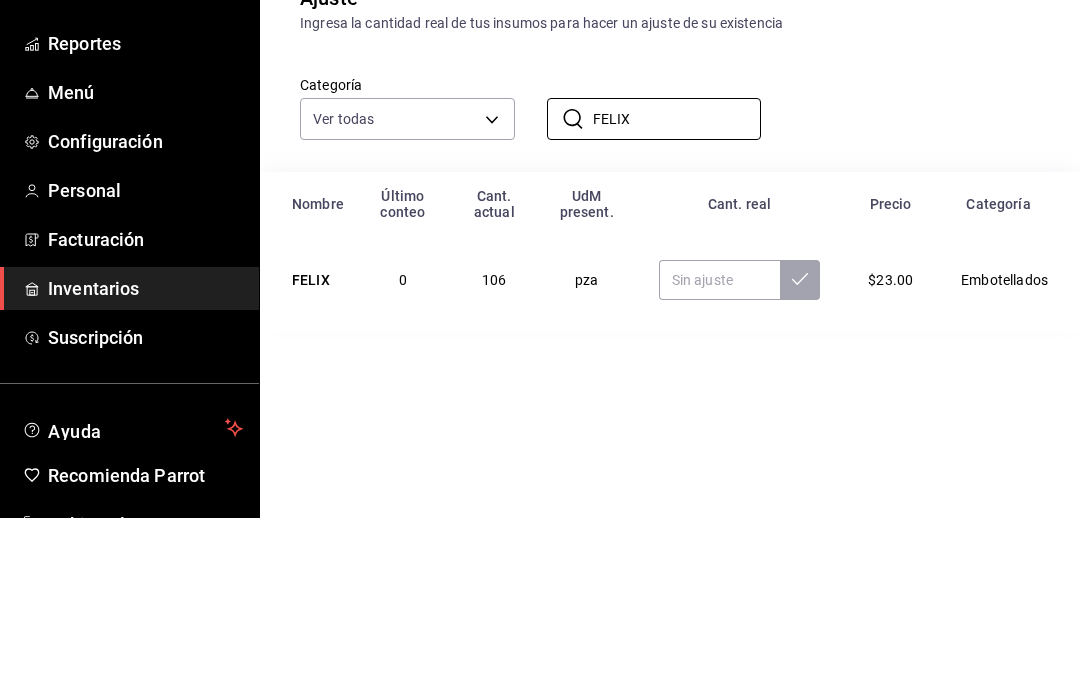 type on "FELIX" 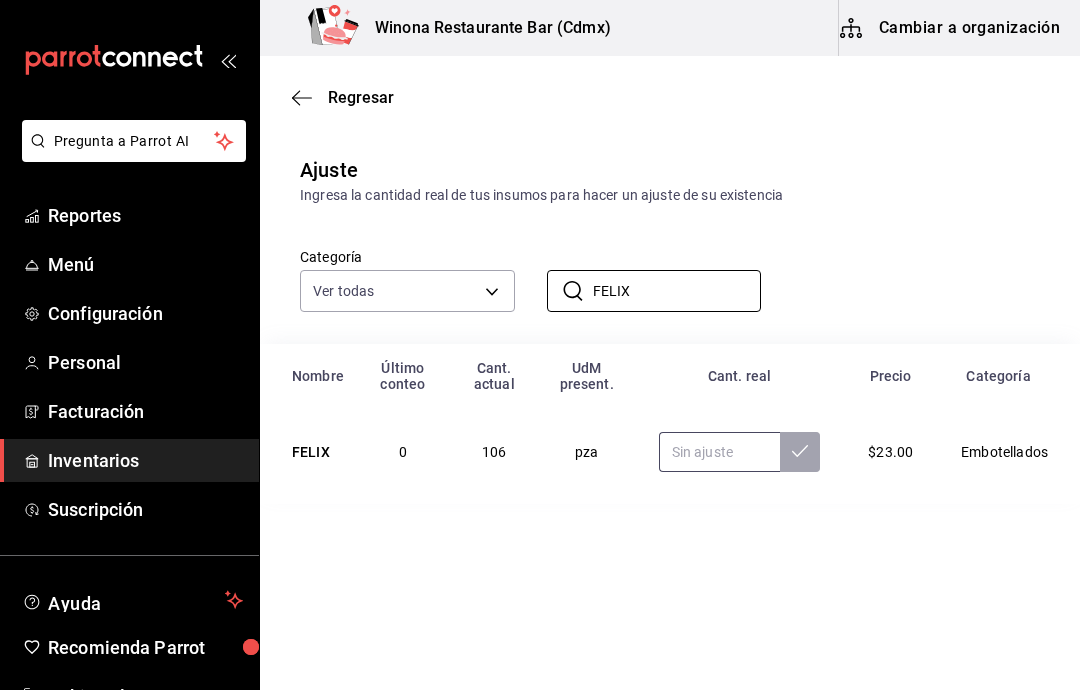 click at bounding box center [720, 452] 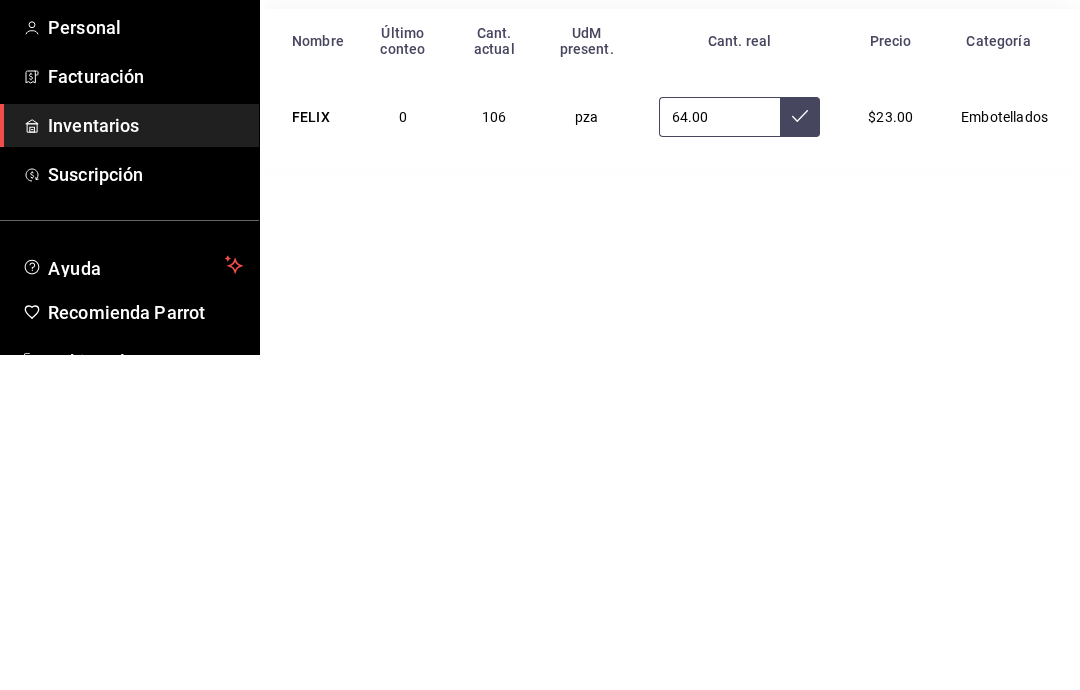 type on "64.00" 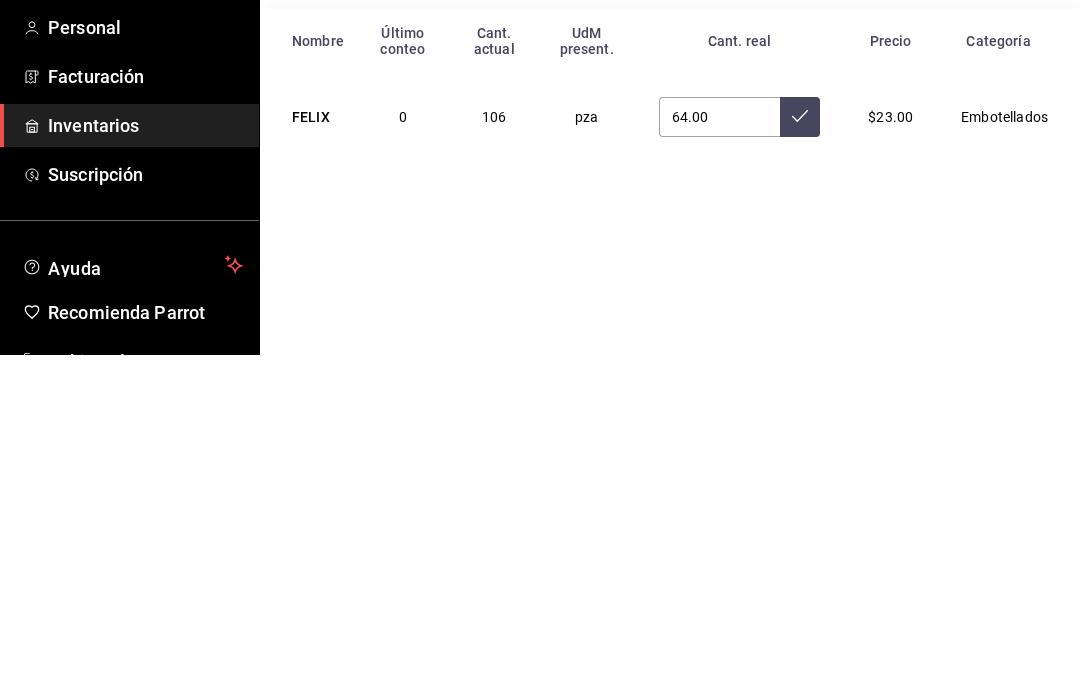 click at bounding box center (800, 452) 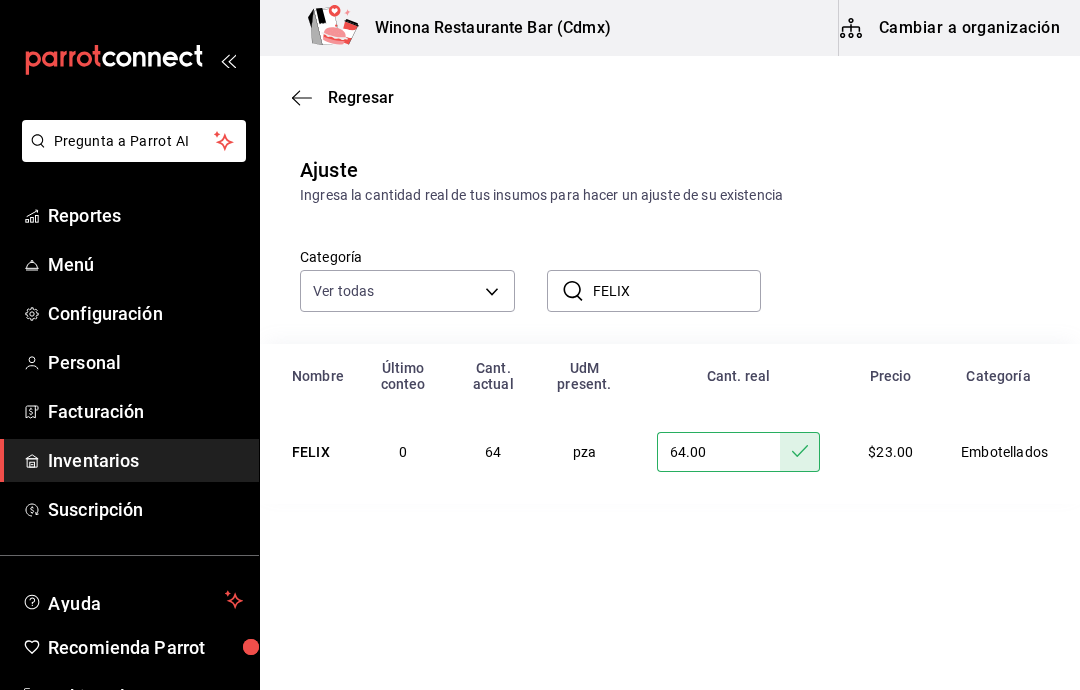 click on "FELIX" at bounding box center [677, 291] 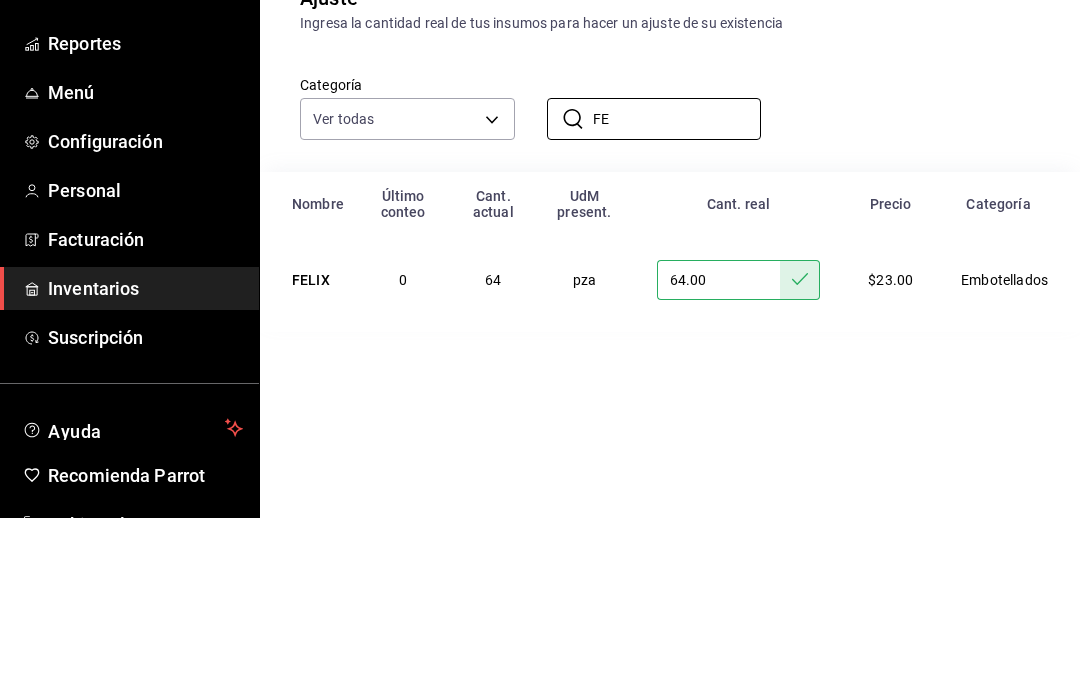 type on "F" 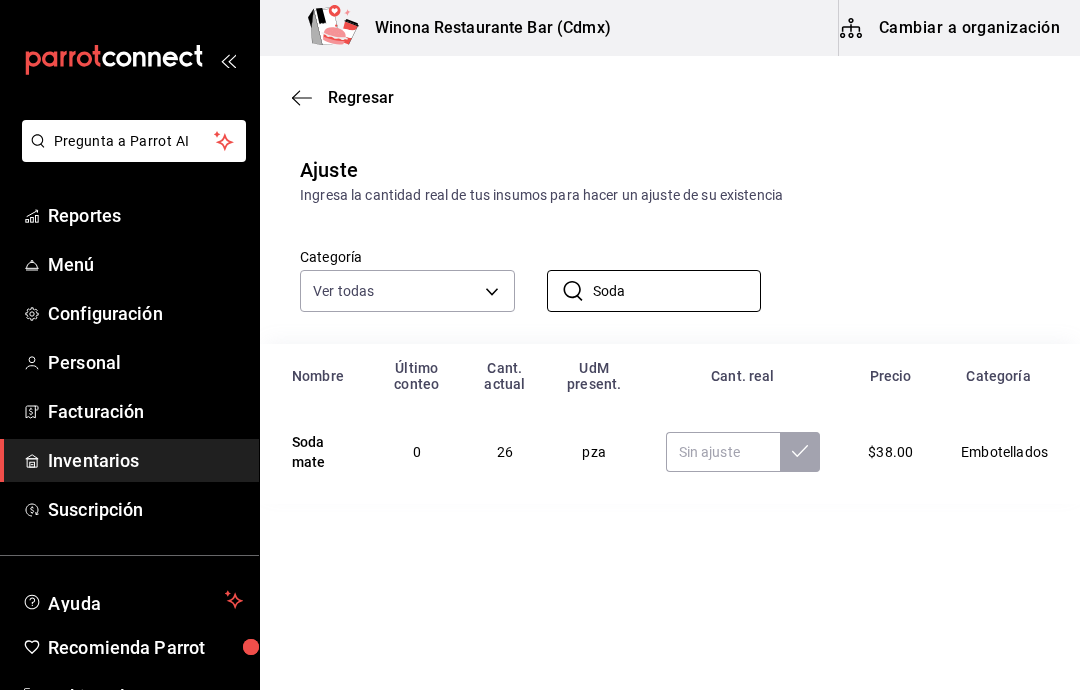 type on "Soda" 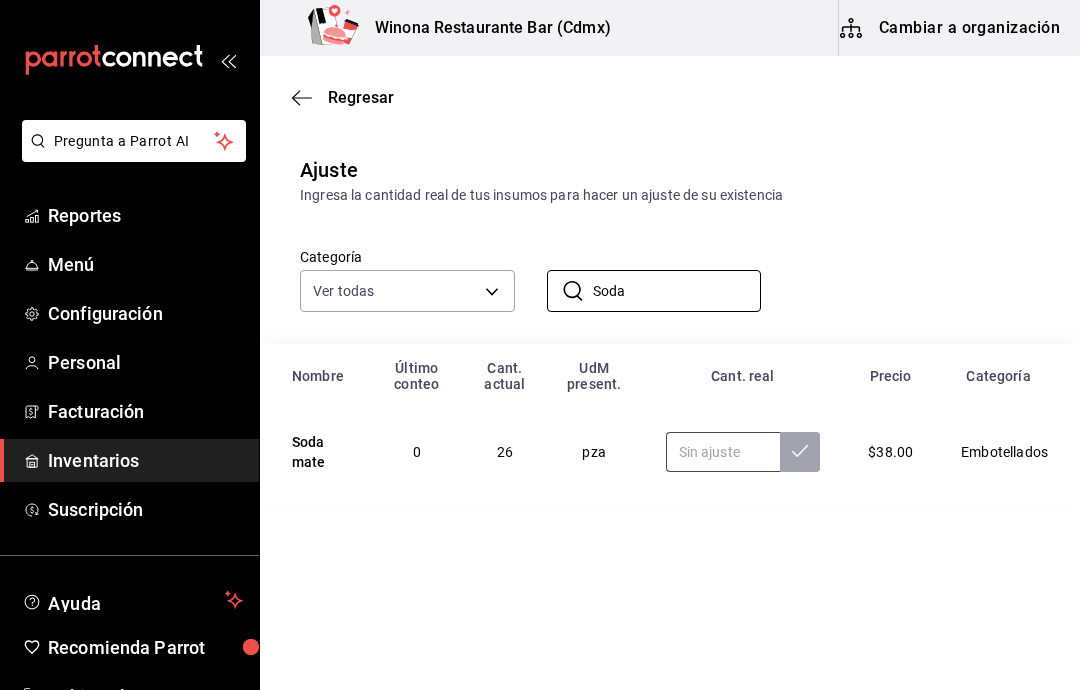 click at bounding box center [723, 452] 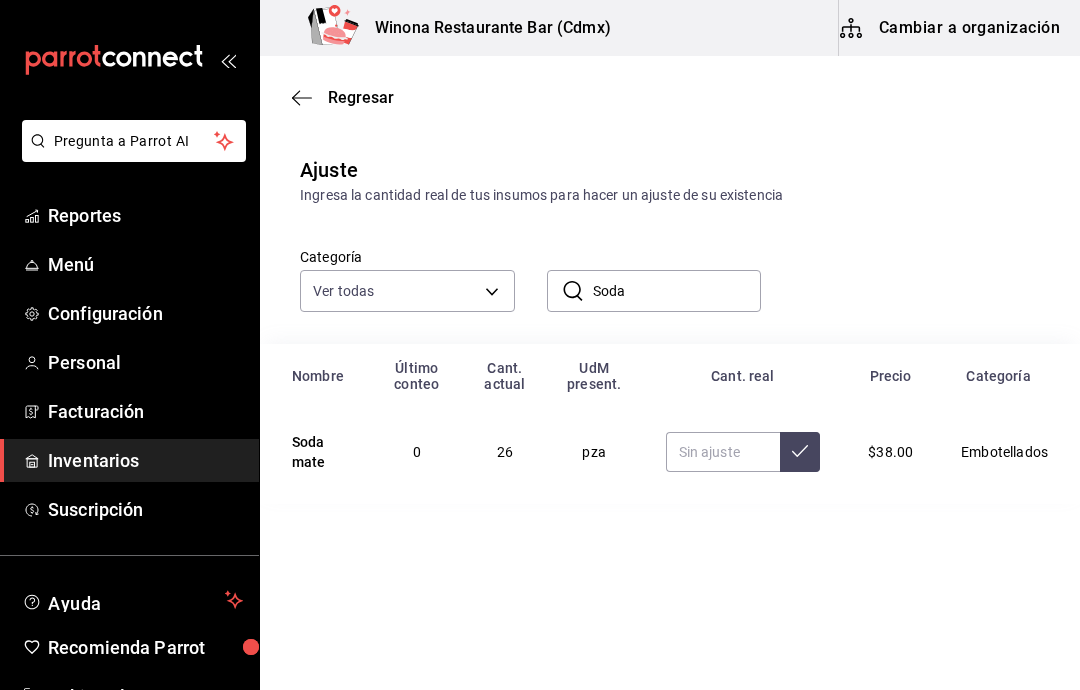 click on "Regresar" at bounding box center (670, 97) 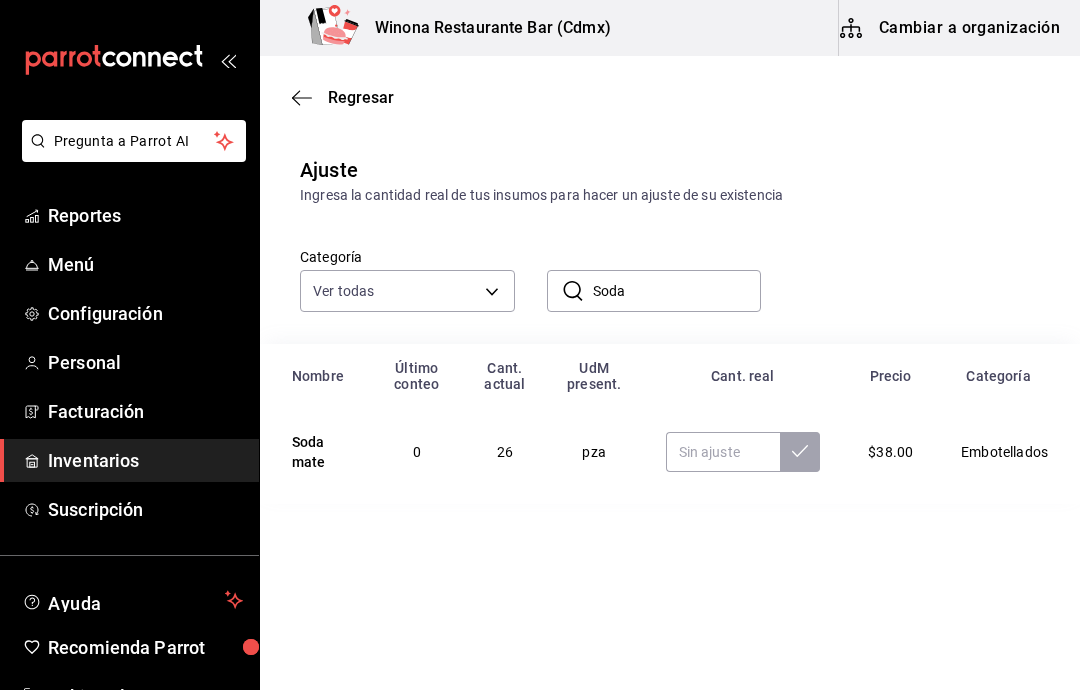 click 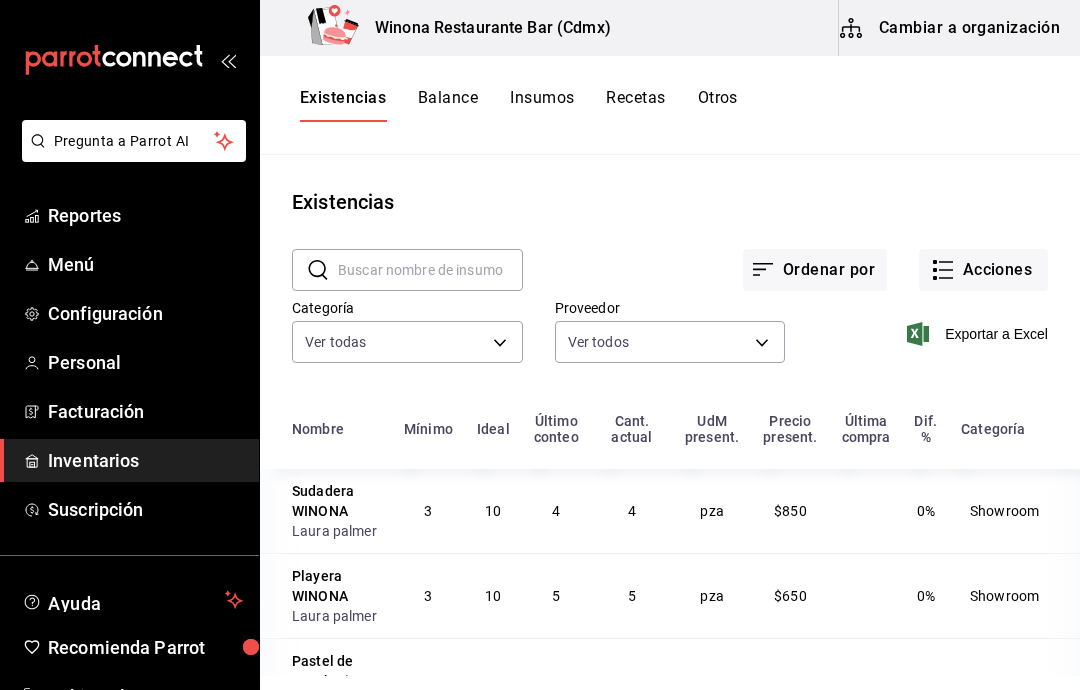 click on "Insumos" at bounding box center [542, 105] 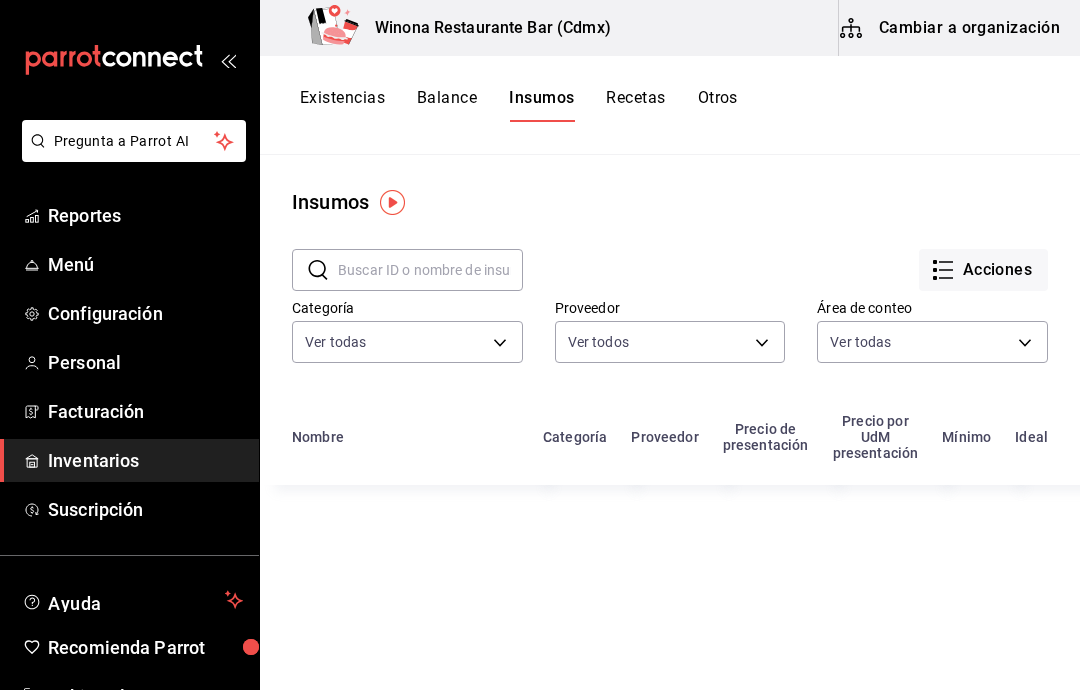 click on "Acciones" at bounding box center [983, 270] 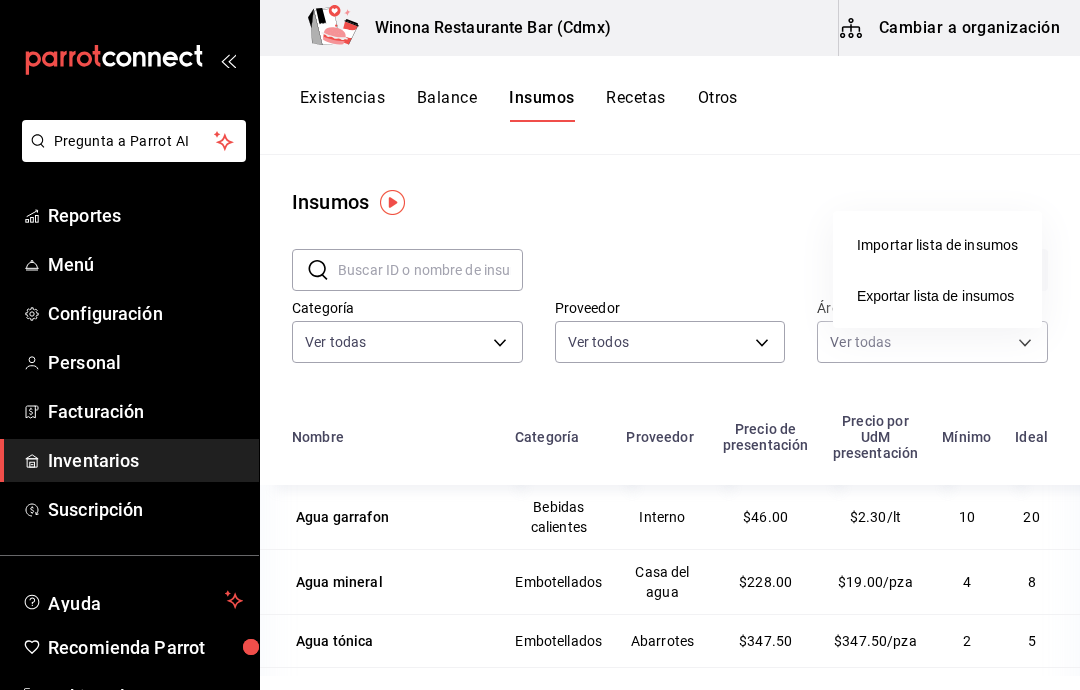 click at bounding box center [540, 345] 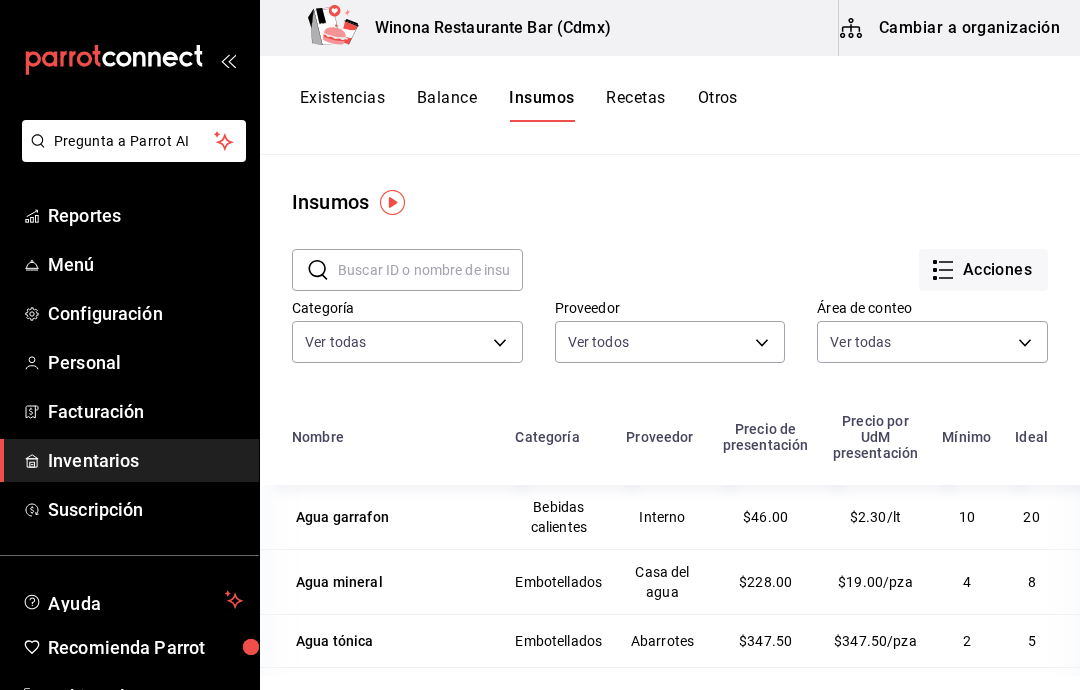 click on "Existencias Balance Insumos Recetas Otros" at bounding box center [519, 105] 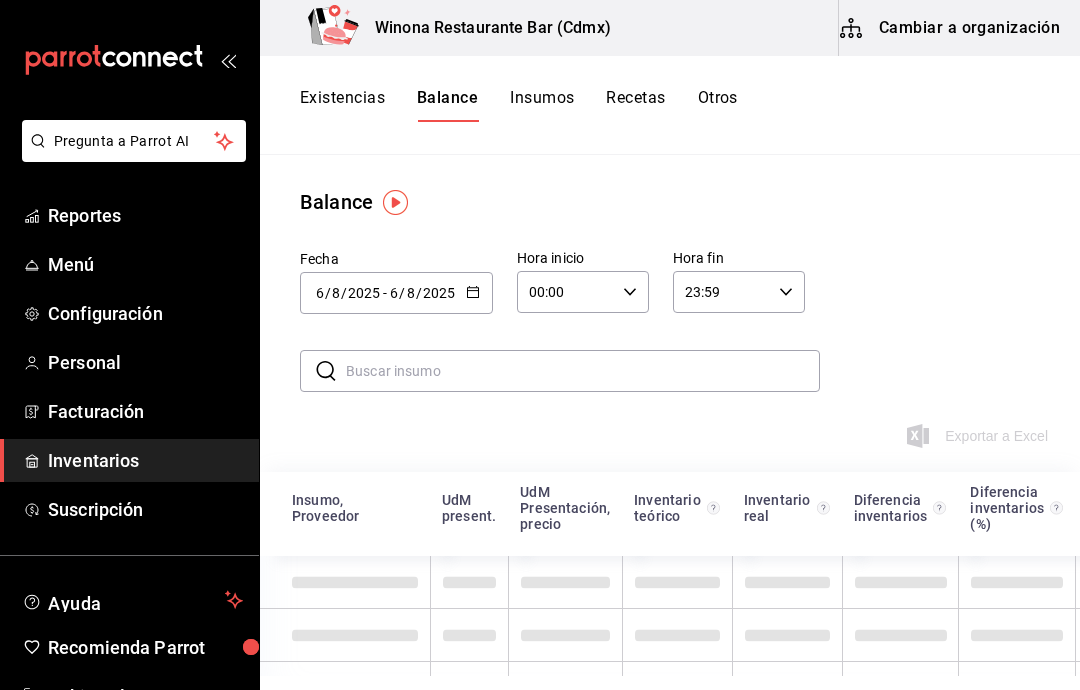 click on "Existencias" at bounding box center [342, 105] 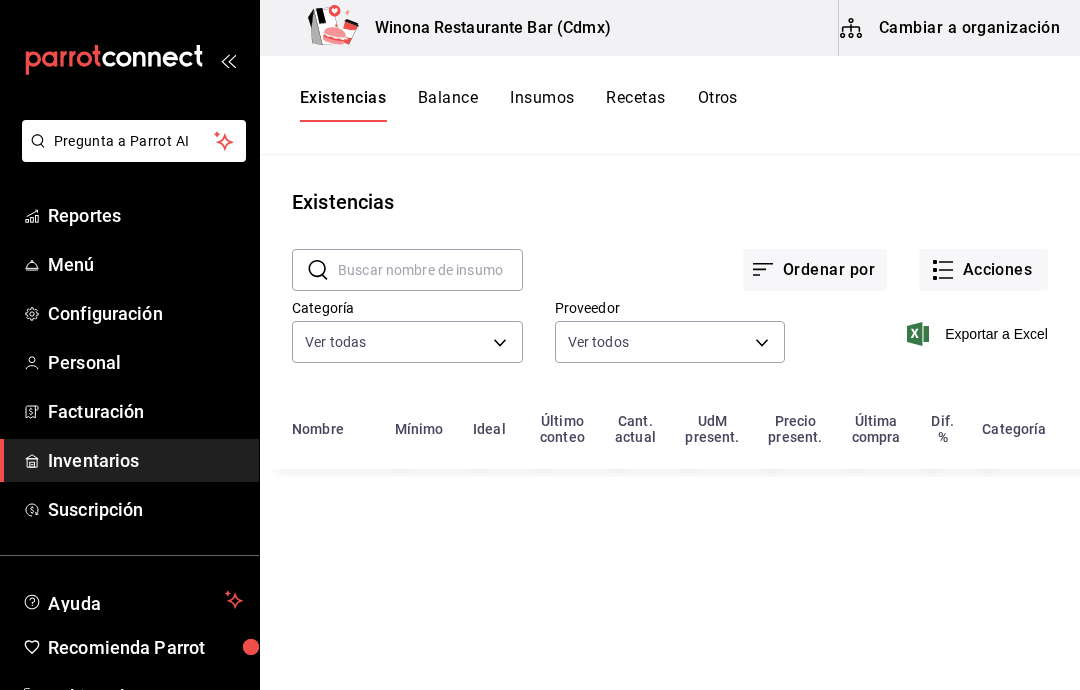 click on "Balance" at bounding box center (448, 105) 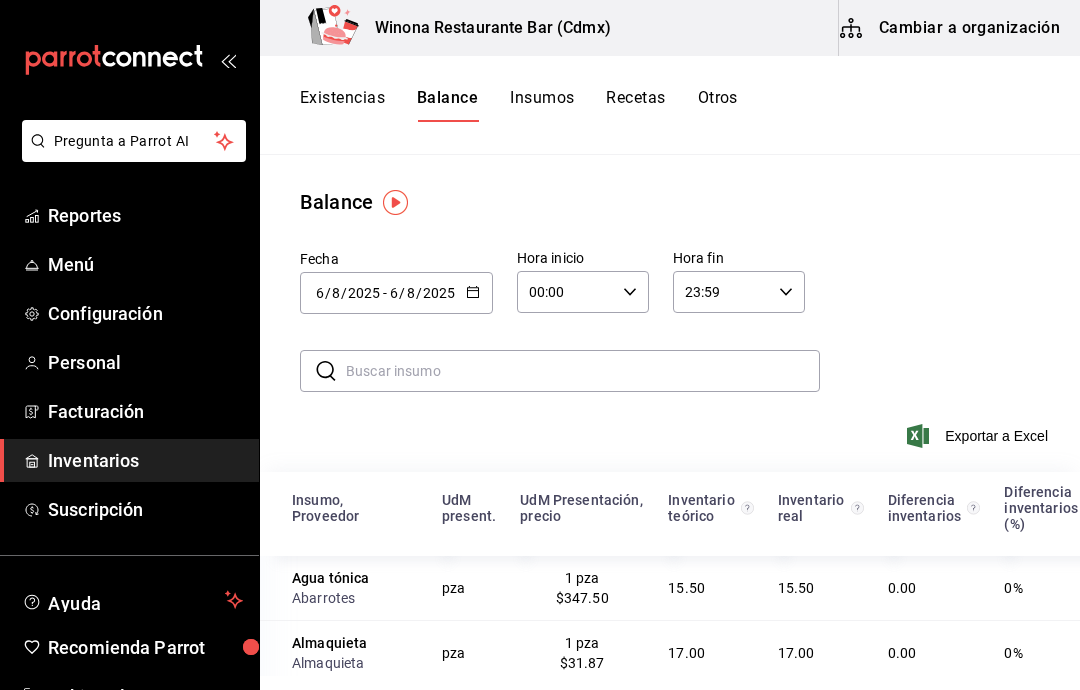 click on "Cambiar a organización" at bounding box center (951, 28) 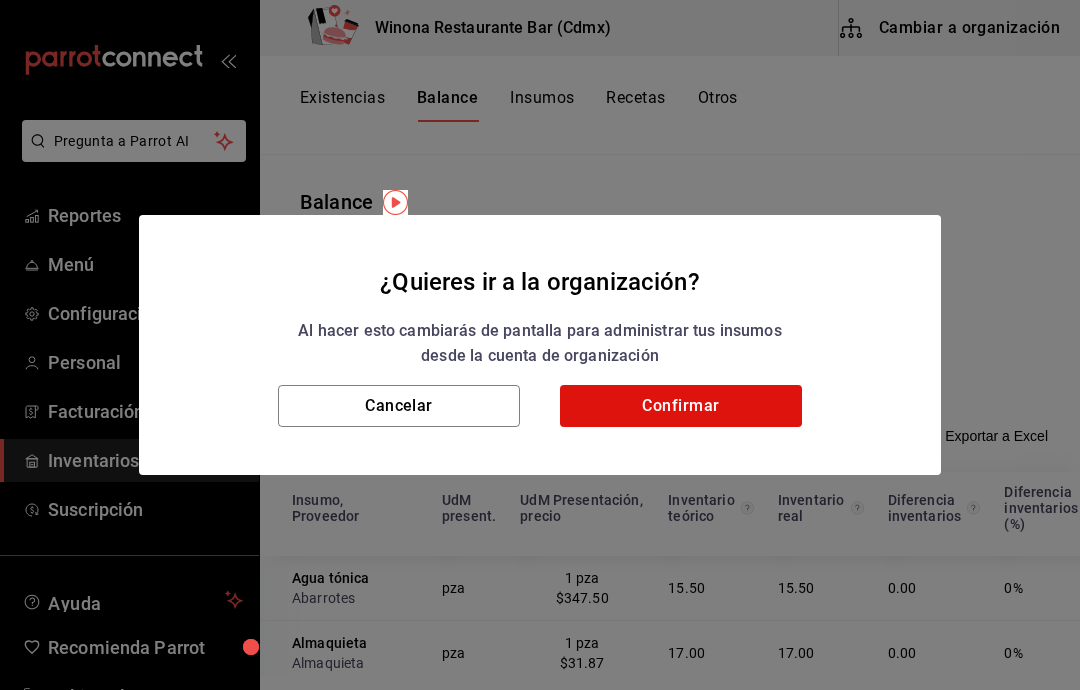 click on "¿Quieres ir a la organización? Al hacer esto cambiarás de pantalla para administrar tus insumos desde la cuenta de organización" at bounding box center [540, 300] 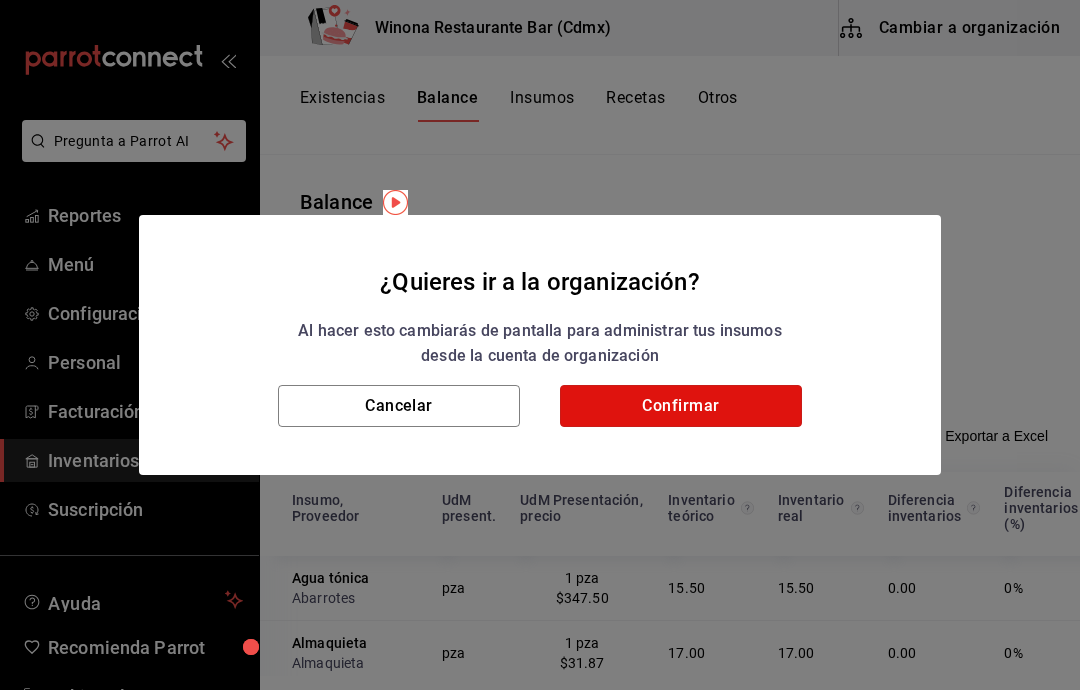 click on "Confirmar" at bounding box center [681, 406] 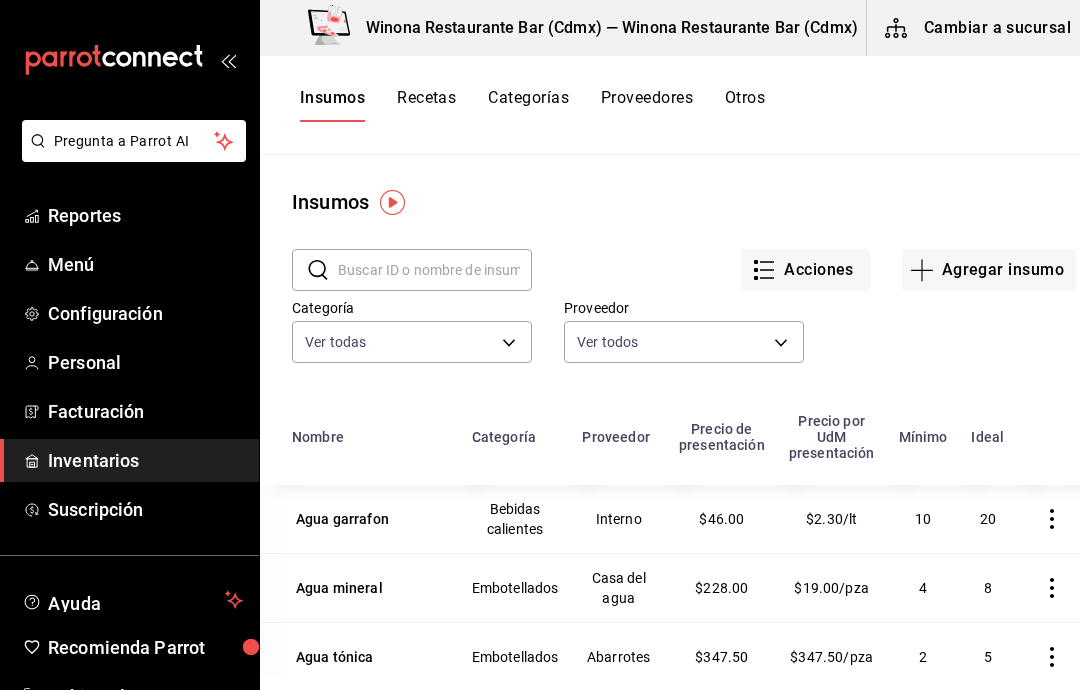 click on "Recetas" at bounding box center [426, 105] 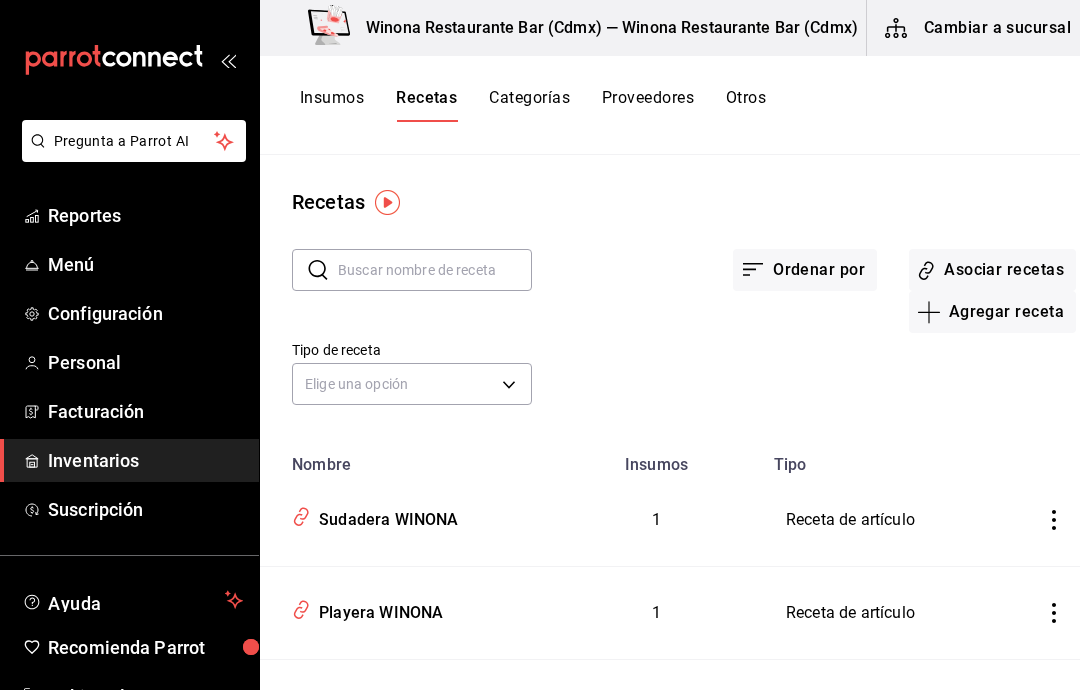 click on "Insumos" at bounding box center [332, 105] 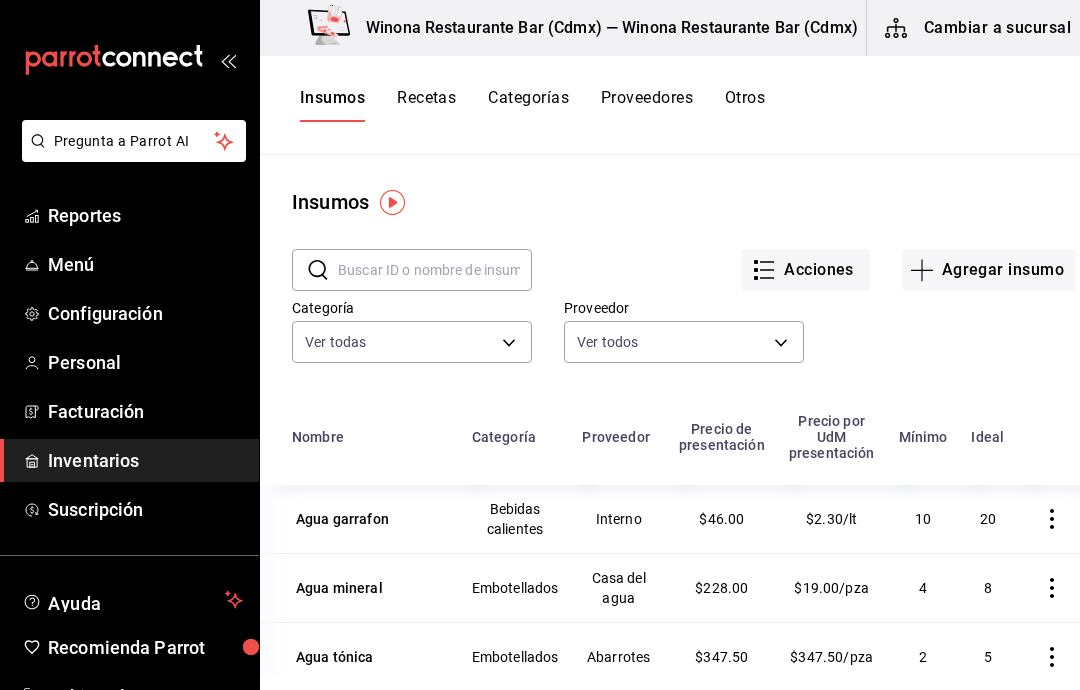 click on "Cambiar a sucursal" at bounding box center [979, 28] 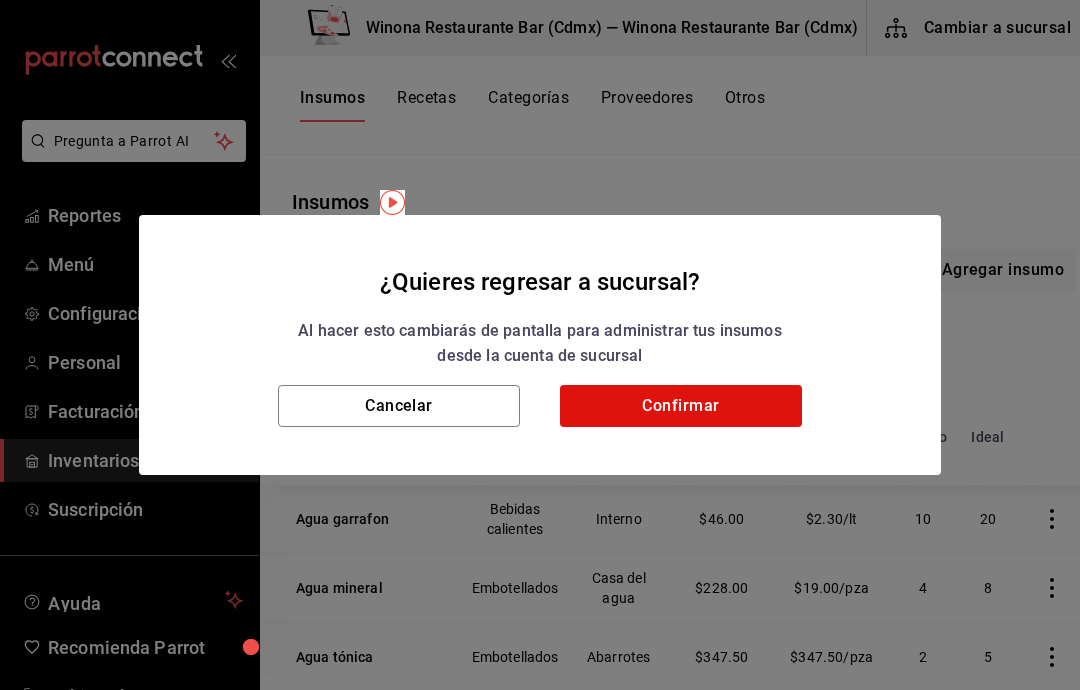 click on "Cancelar Confirmar" at bounding box center [540, 430] 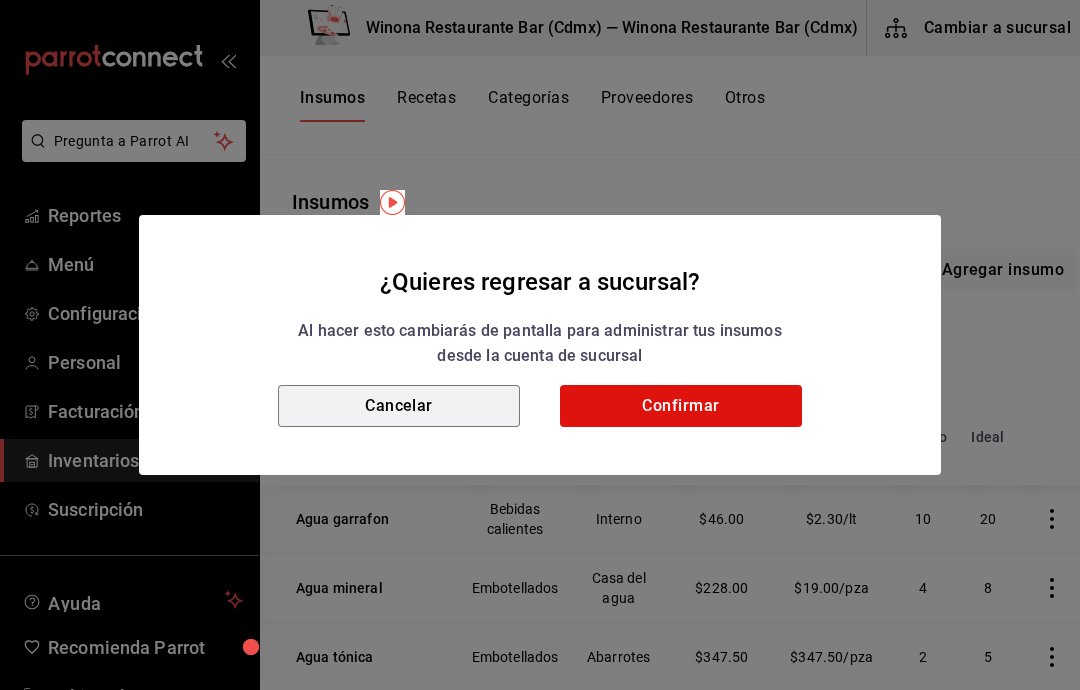 click on "Cancelar" at bounding box center [399, 406] 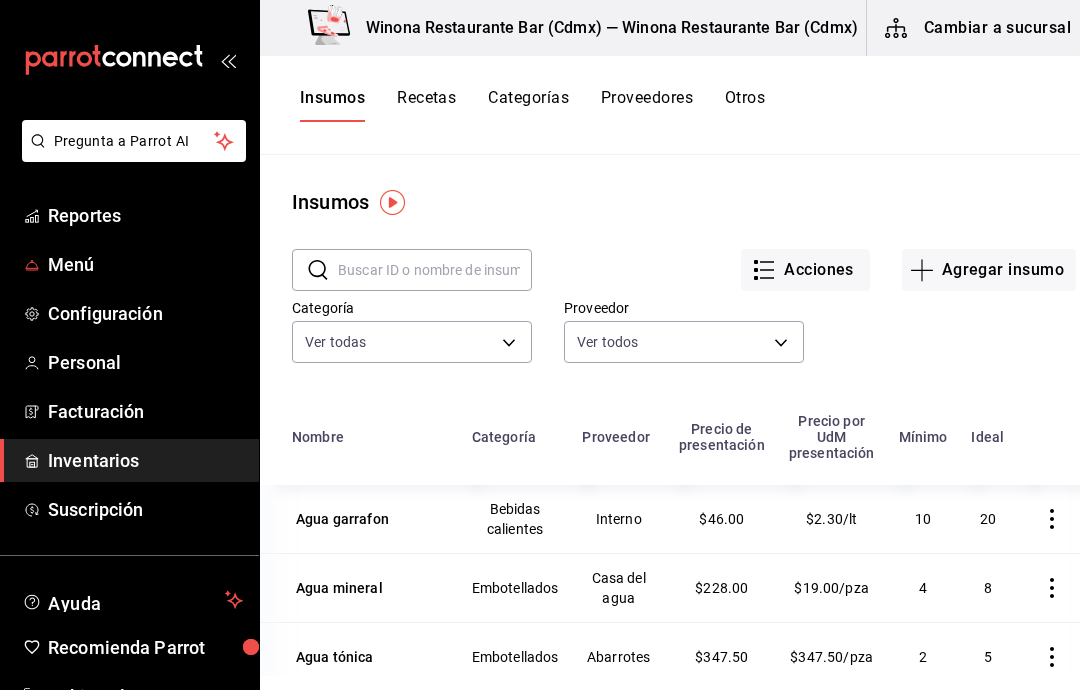 click on "Menú" at bounding box center (145, 264) 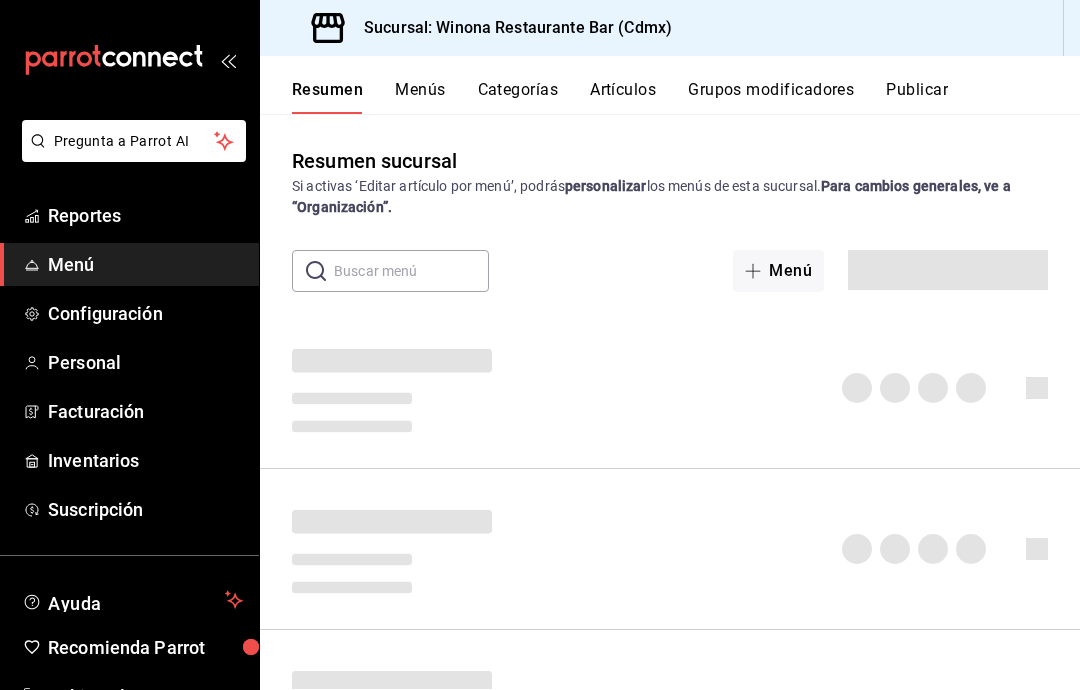 click on "Menú" at bounding box center (145, 264) 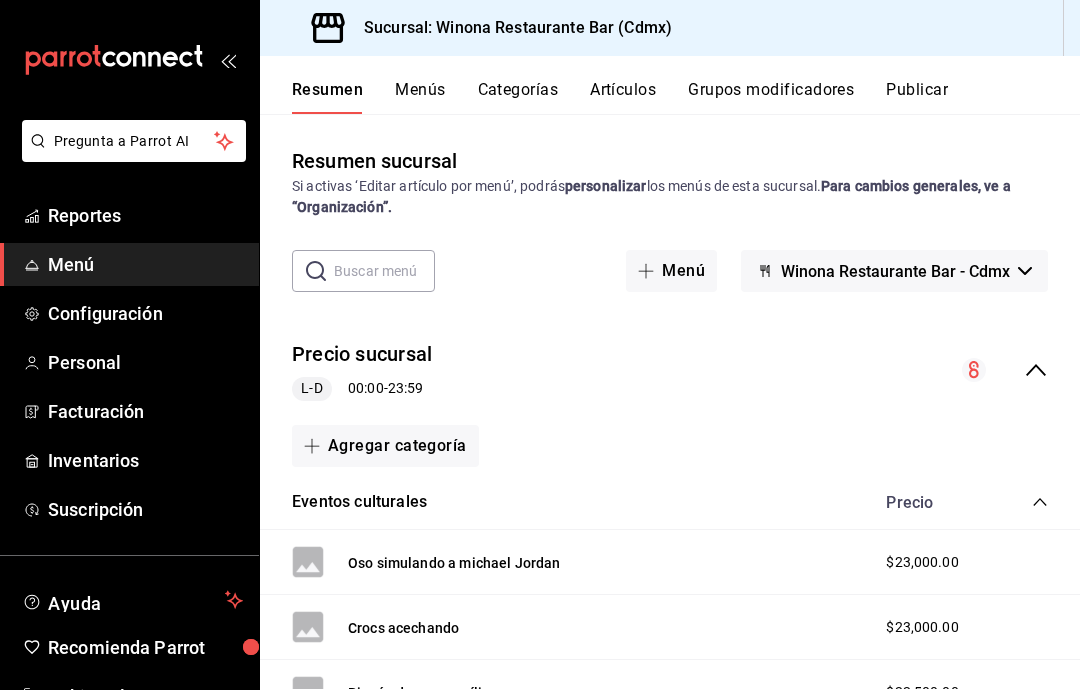 click on "Artículos" at bounding box center (623, 97) 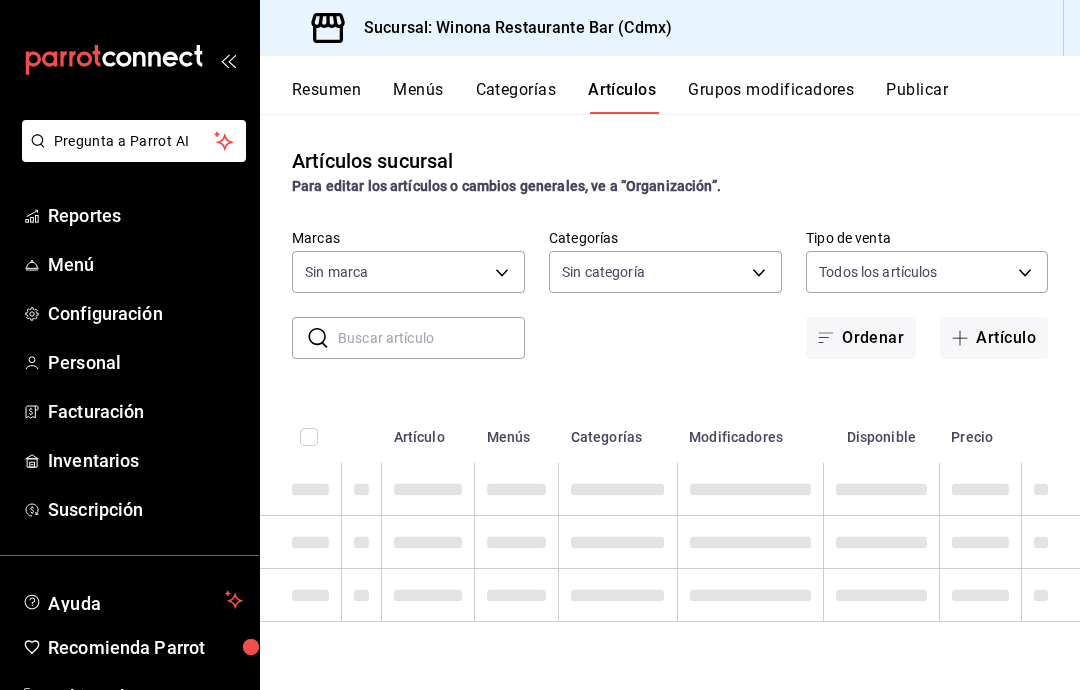 type on "908d6df4-2f26-4775-af38-303bc5da28fc" 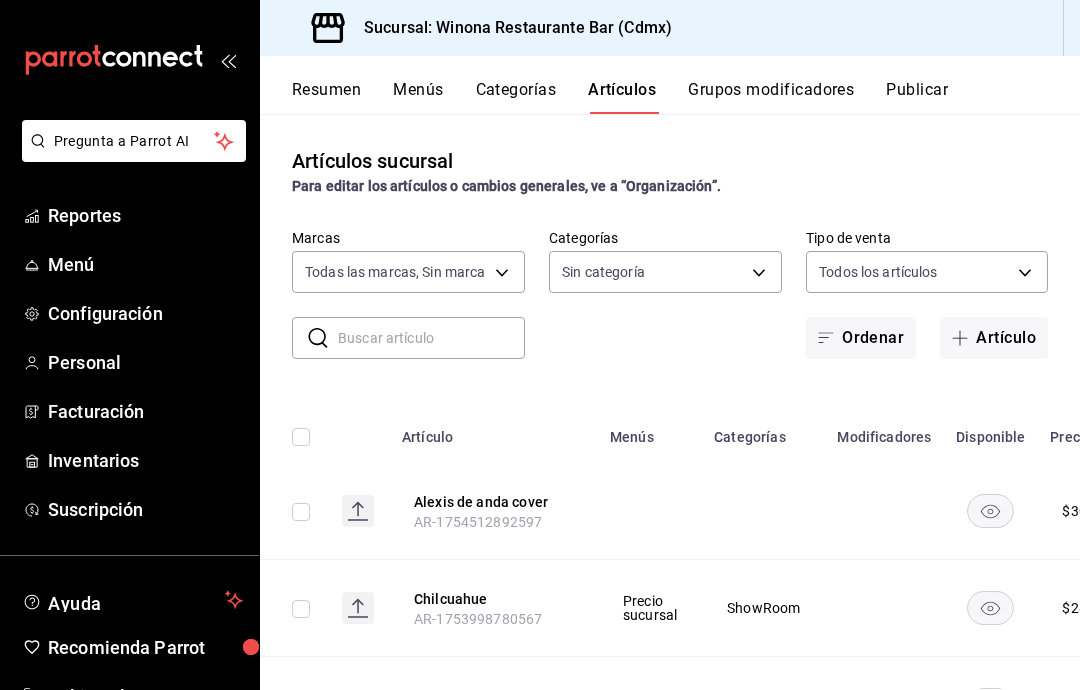 type on "d988eb86-8b76-456a-932a-bba2e53dadab,5bf03305-0487-47d5-9649-1ba07f098c26,e7b736a6-fe42-4e47-8c0f-0492d567a4b2,dff24040-5703-43ff-b599-5e4f4763bd82,f4966e21-bf6f-4118-b709-6db48a35bf06,72e67378-dda0-41c7-bf7f-4714752de79c,9afd2315-8b44-4df8-b6e0-115becaf7278,c6ef22db-a6ba-4262-80ce-a38b5f9acc13,6ae1259b-d902-4f64-a296-b0fd36892279,40fbbd7d-f810-4f93-8968-907c3a9257c0,969eaa5e-2f71-47cd-af6c-3e8d48b29751,0670840b-4bf9-4153-b68c-6b57e174931d,0d52f32b-f99b-48e4-a738-4636c901b6d9,b182cf93-f452-4c0c-b5e4-f12543e39835,59d63c84-7aca-4e49-b5c9-fcdb619eb570,42b6c898-da06-4768-9735-ee822580863a,09c9a4a0-1602-4fd4-b634-7824cc119195,1c545bda-0f3b-4897-bb41-9f1757d04c58,089d18c2-d755-426e-90b1-0e4ca34566f6,cb34ce05-0a3a-464f-b3da-e90e0997d2d8" 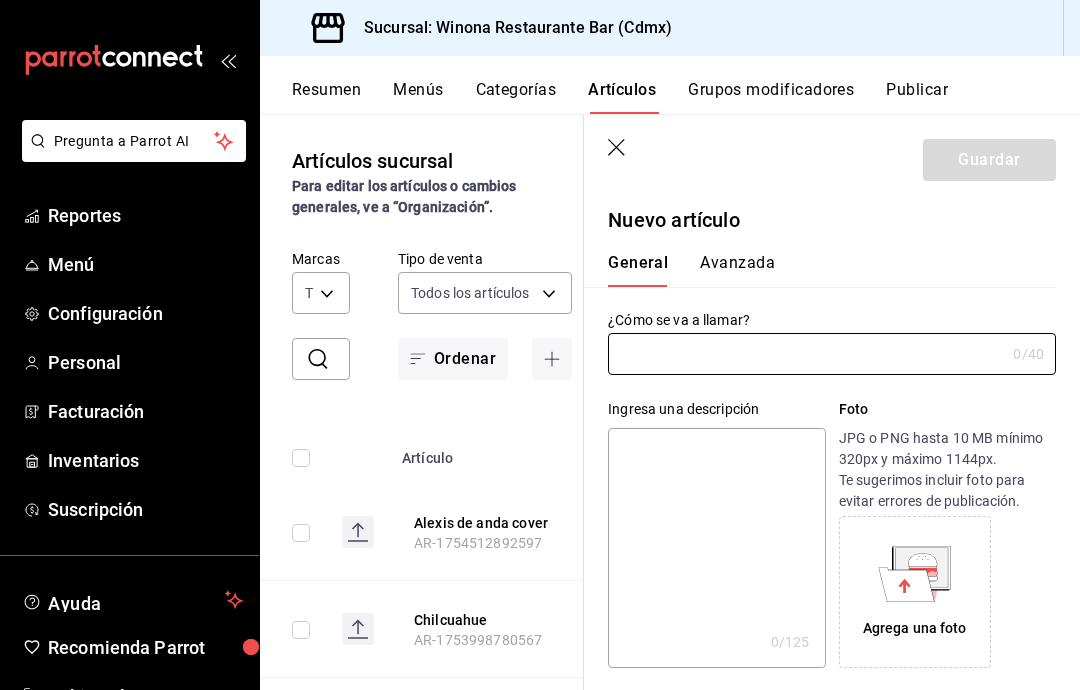 click at bounding box center [806, 354] 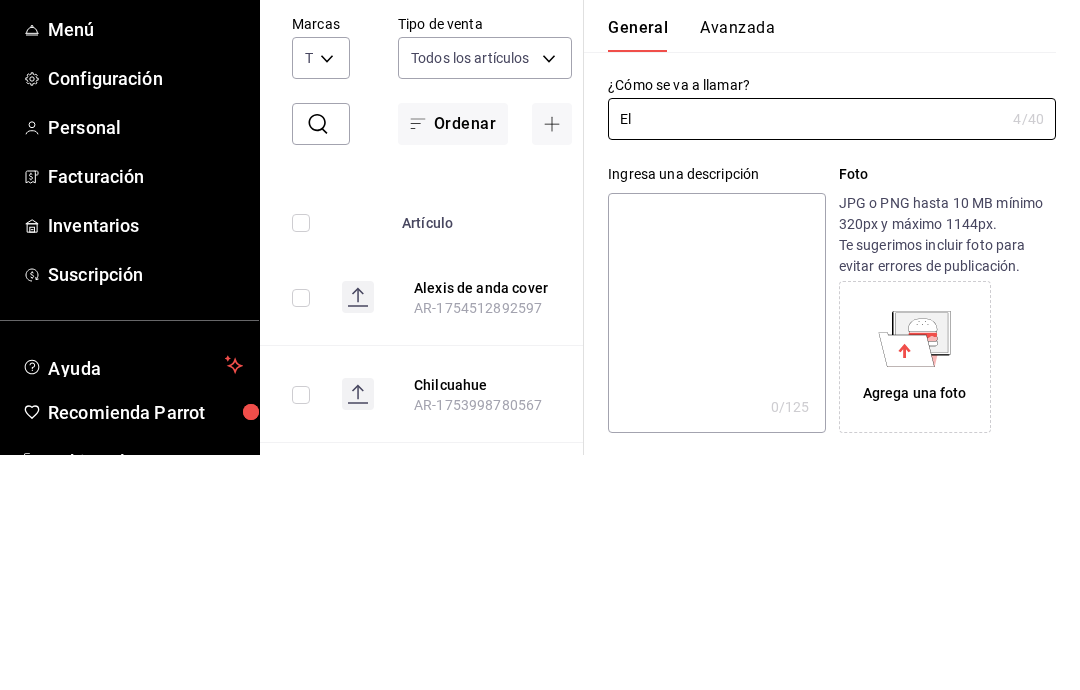 type on "E" 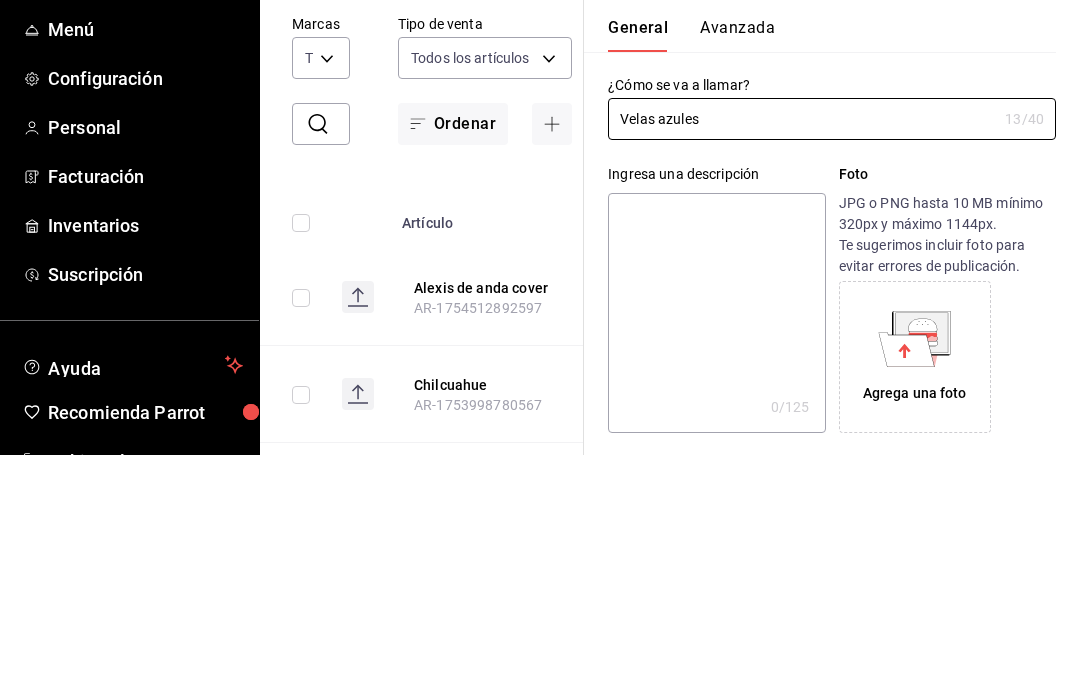 scroll, scrollTop: 80, scrollLeft: 0, axis: vertical 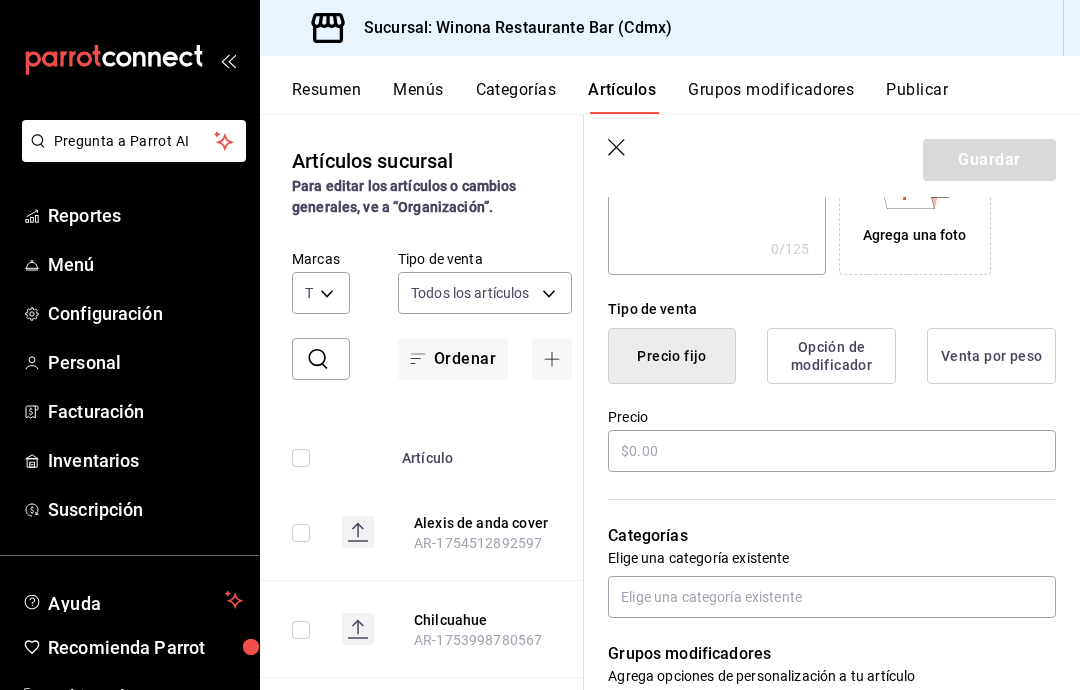 type on "Velas azules" 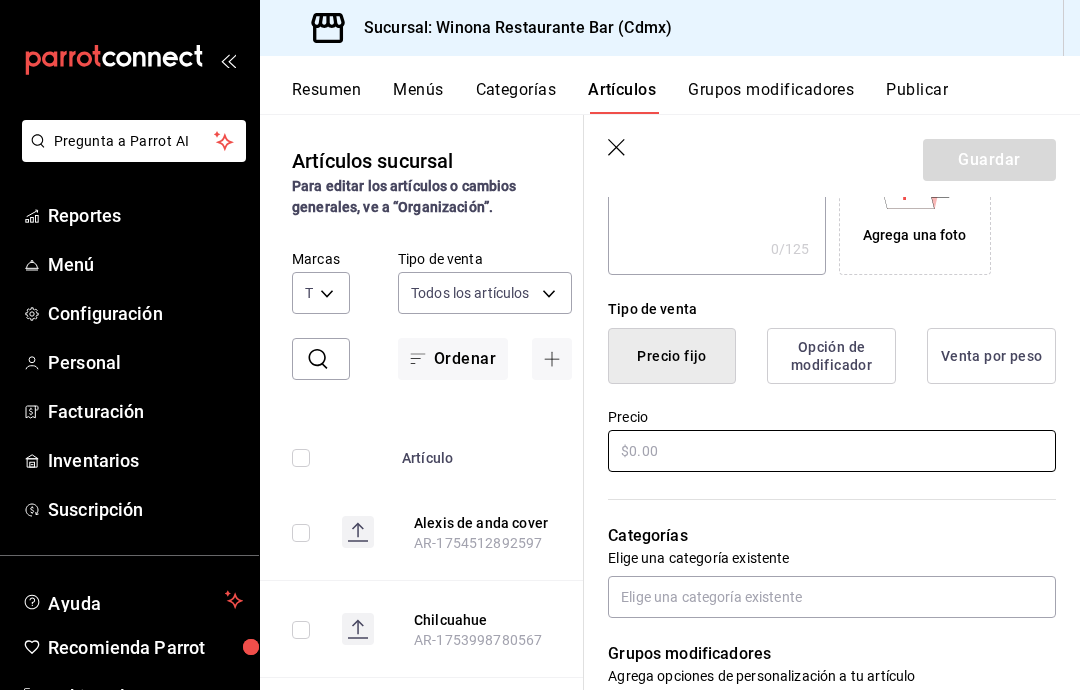 click at bounding box center (832, 451) 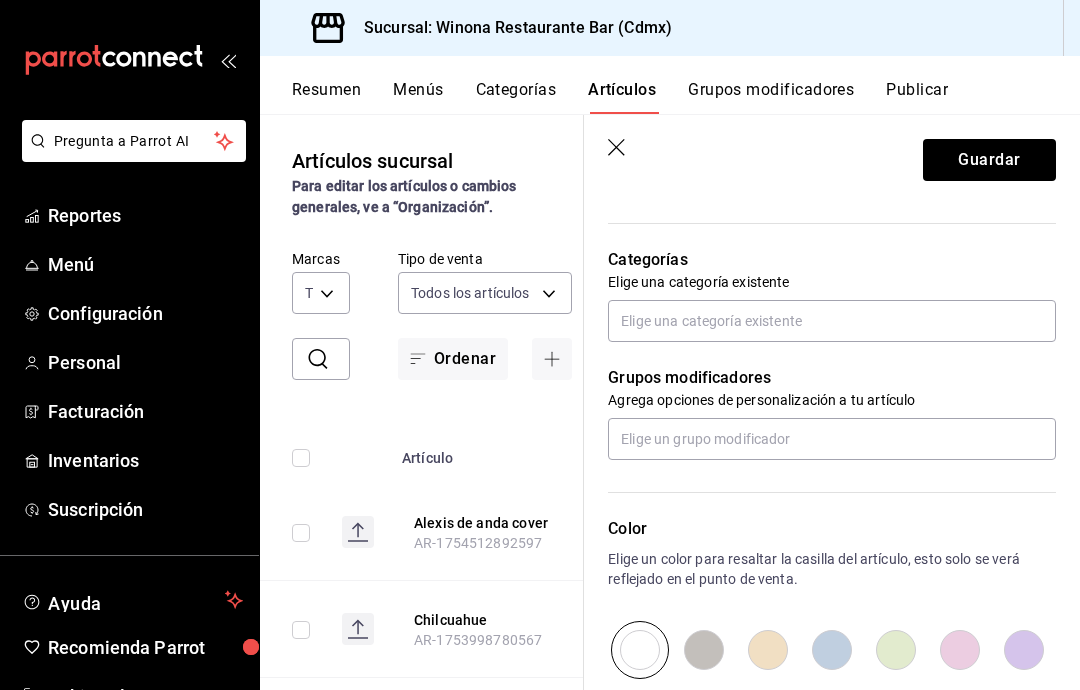 scroll, scrollTop: 668, scrollLeft: 0, axis: vertical 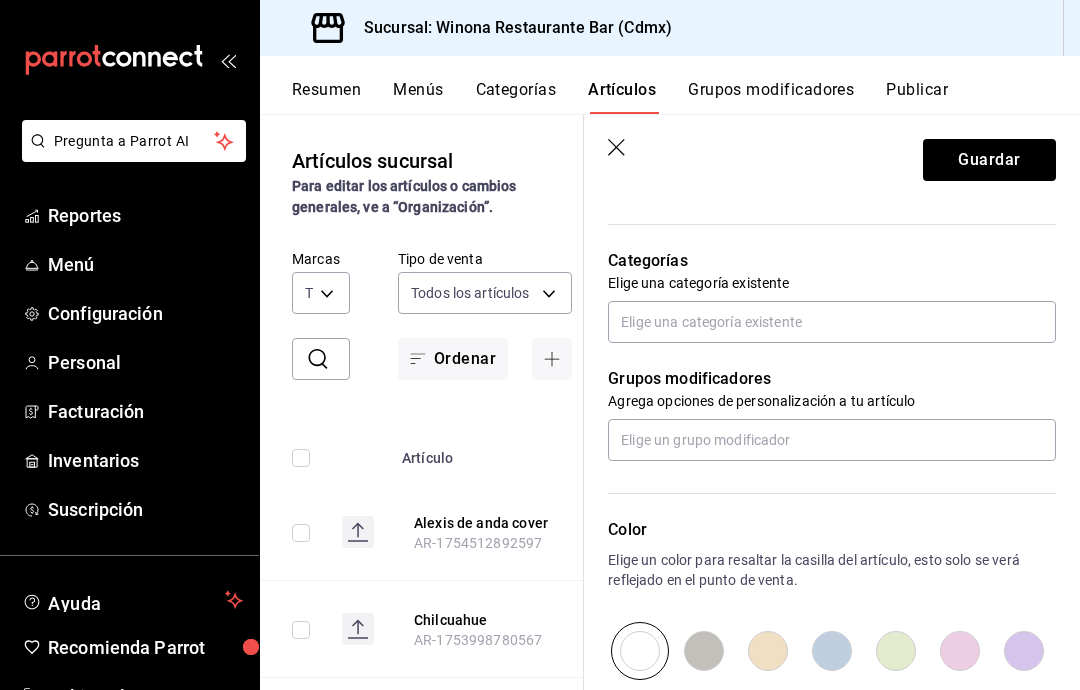type on "$200.00" 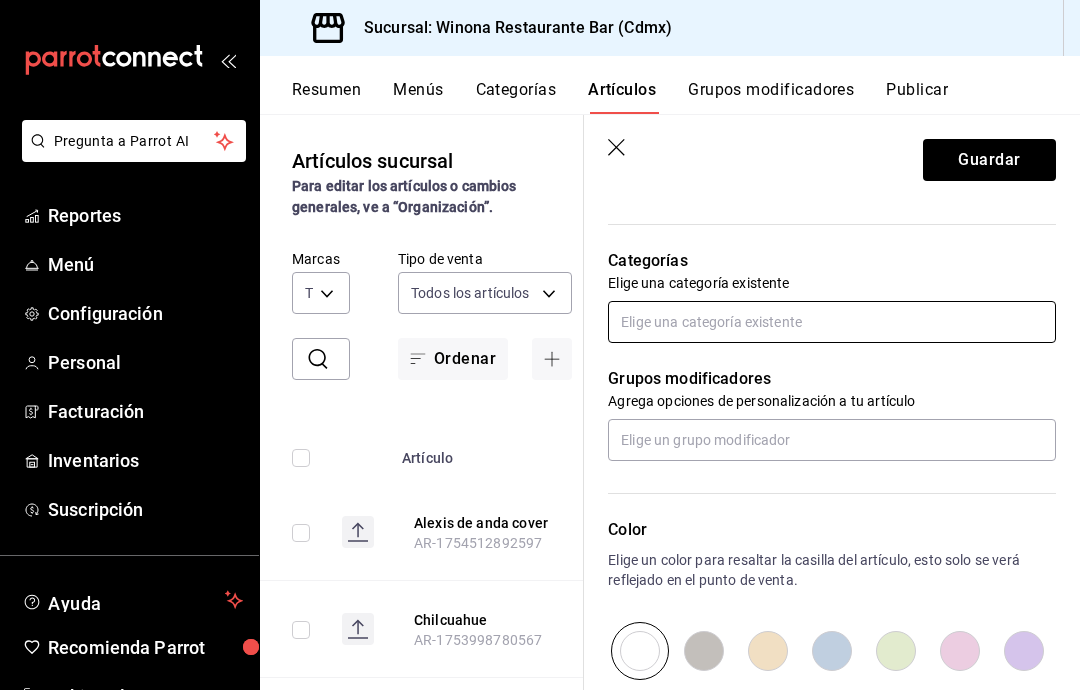 click at bounding box center [832, 322] 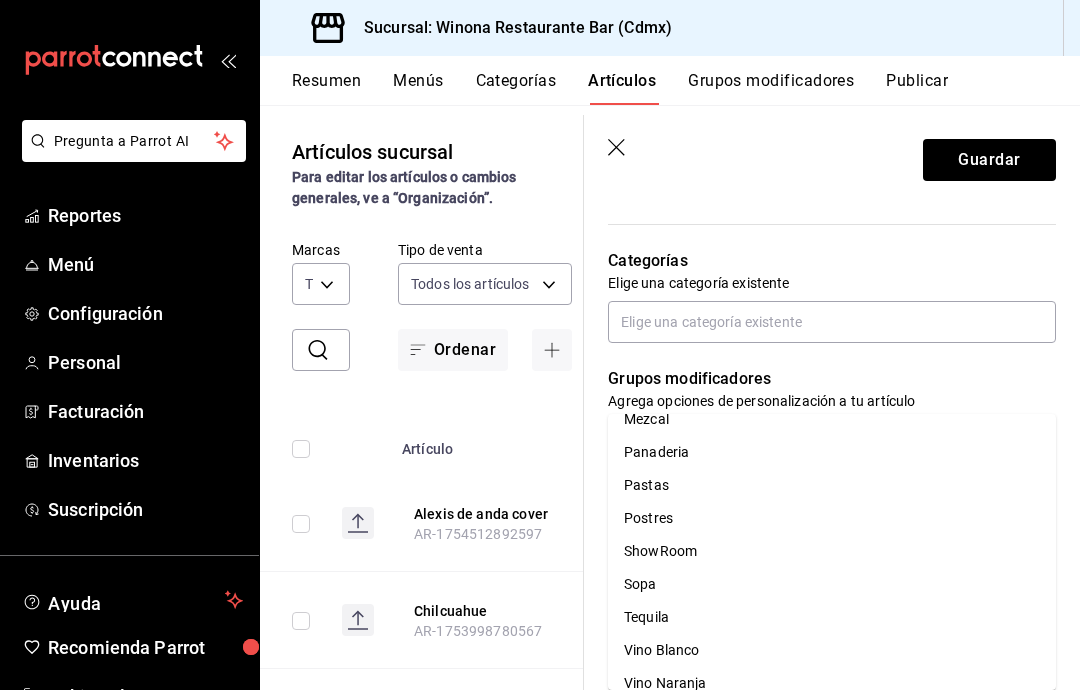 scroll, scrollTop: 324, scrollLeft: 0, axis: vertical 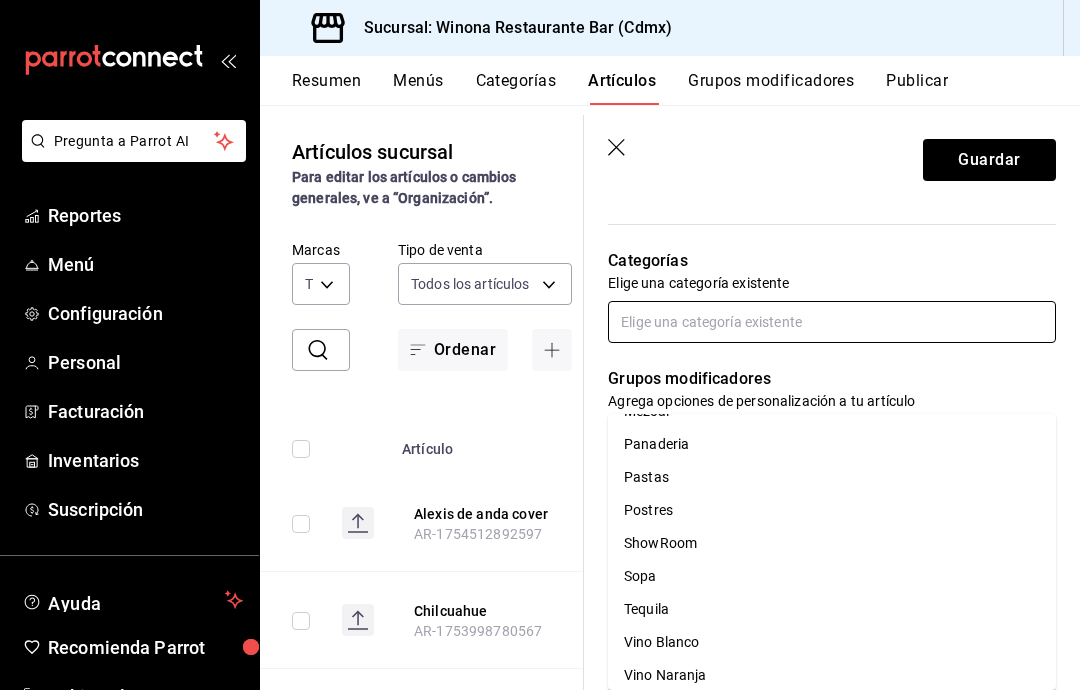 click on "ShowRoom" at bounding box center (832, 543) 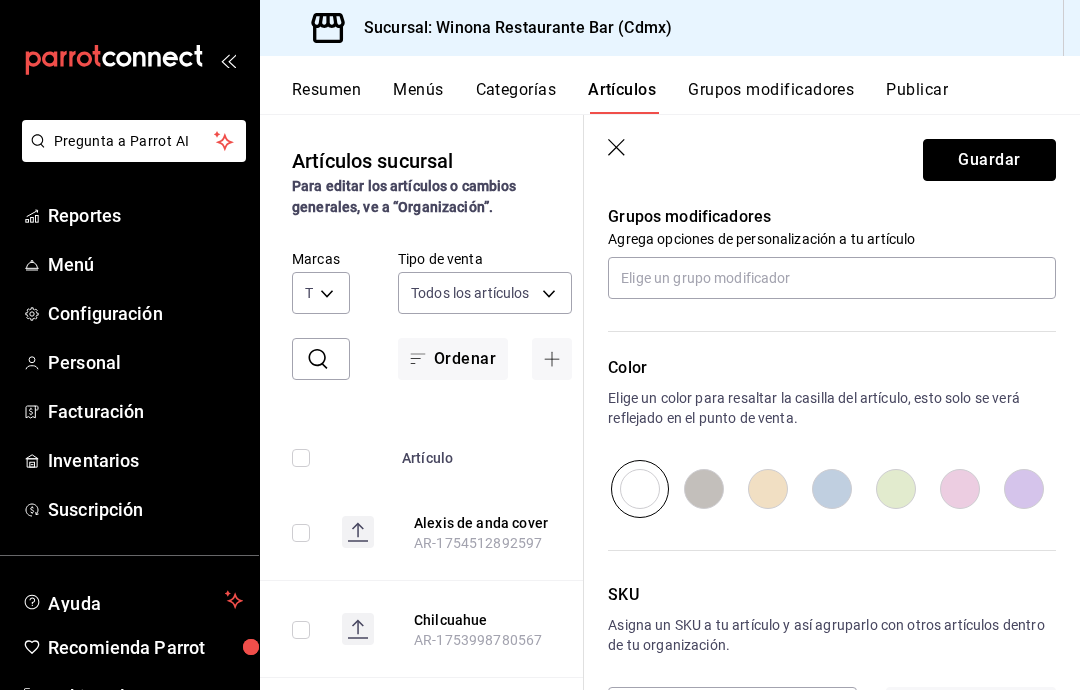 click on "Guardar" at bounding box center (989, 160) 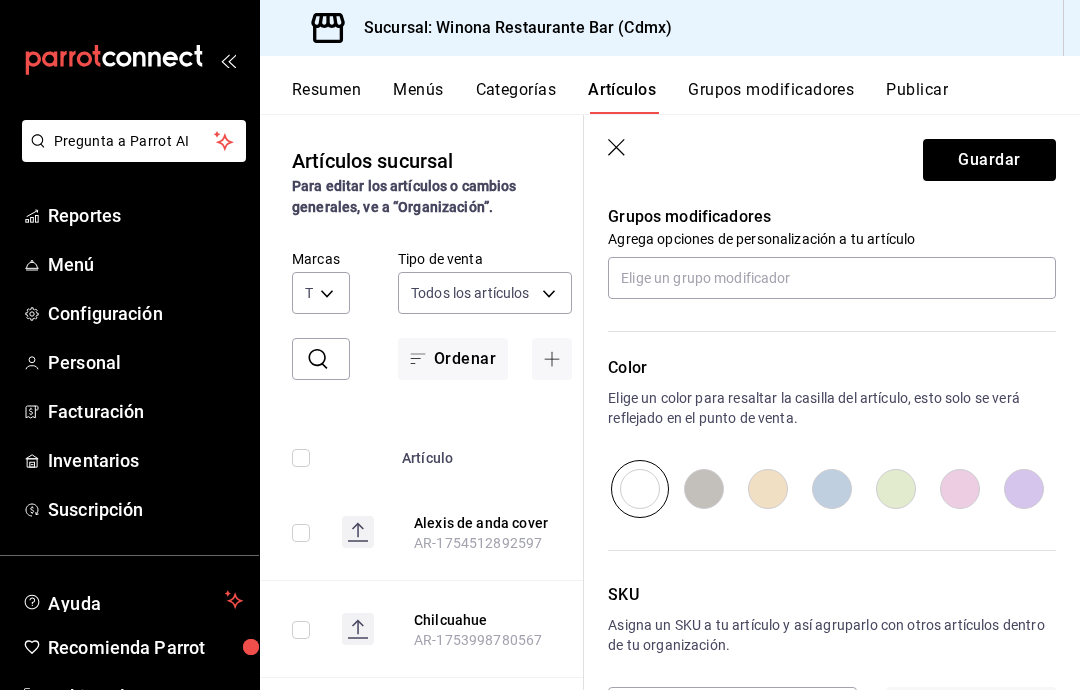 scroll, scrollTop: 895, scrollLeft: 0, axis: vertical 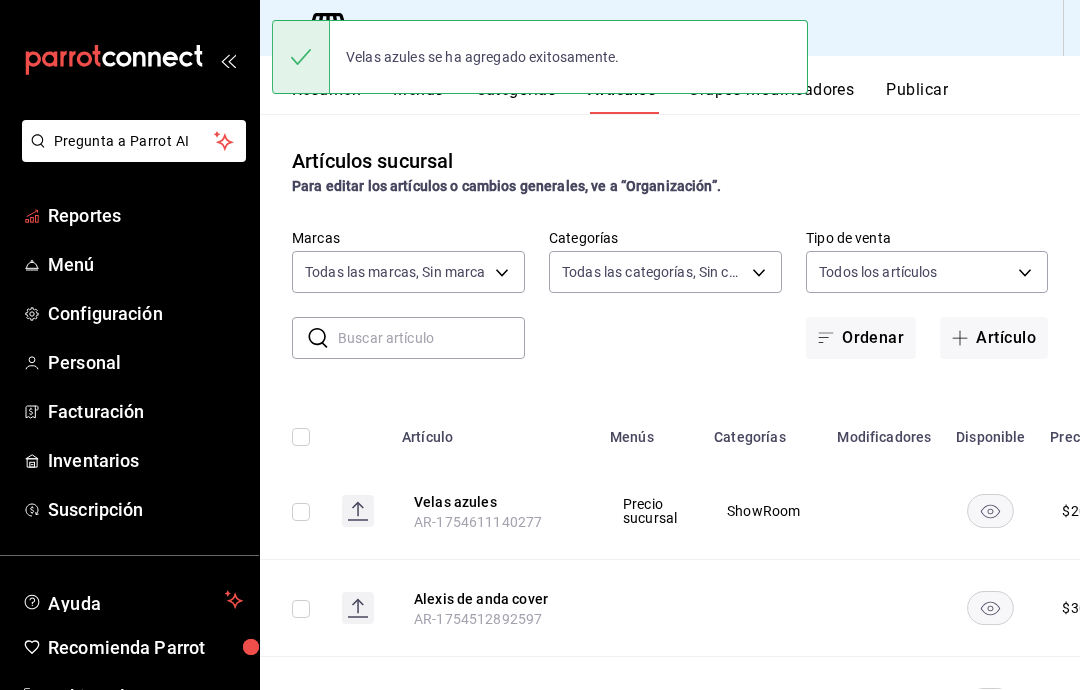 click on "Reportes" at bounding box center [129, 215] 